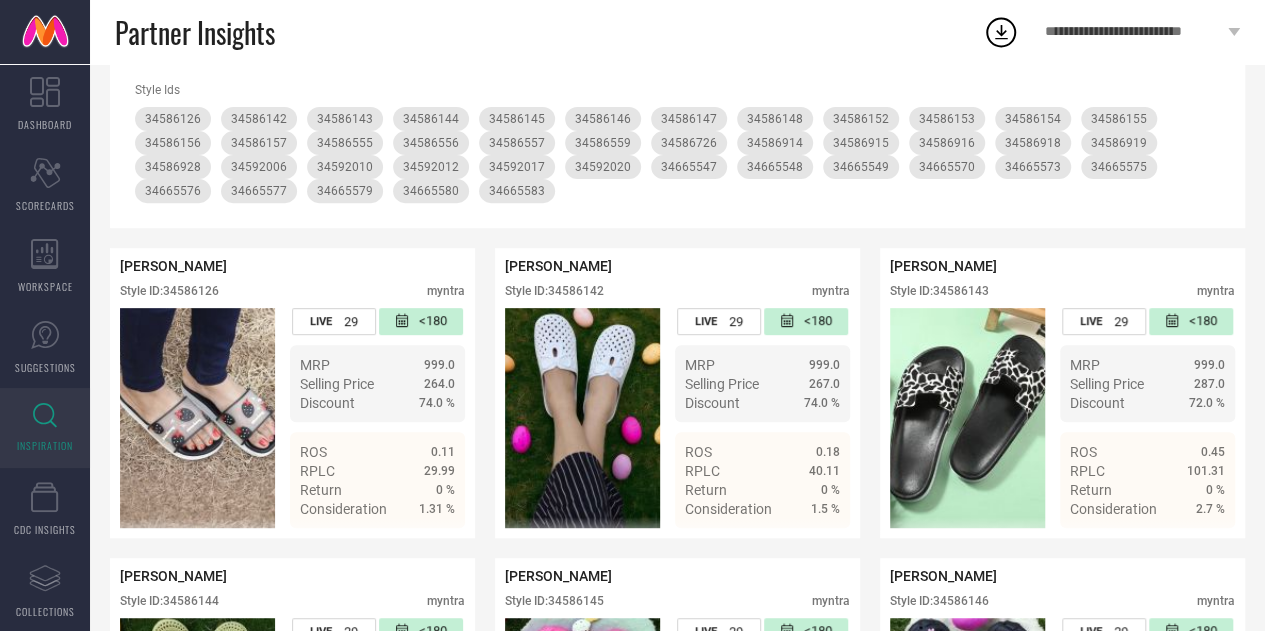 scroll, scrollTop: 0, scrollLeft: 0, axis: both 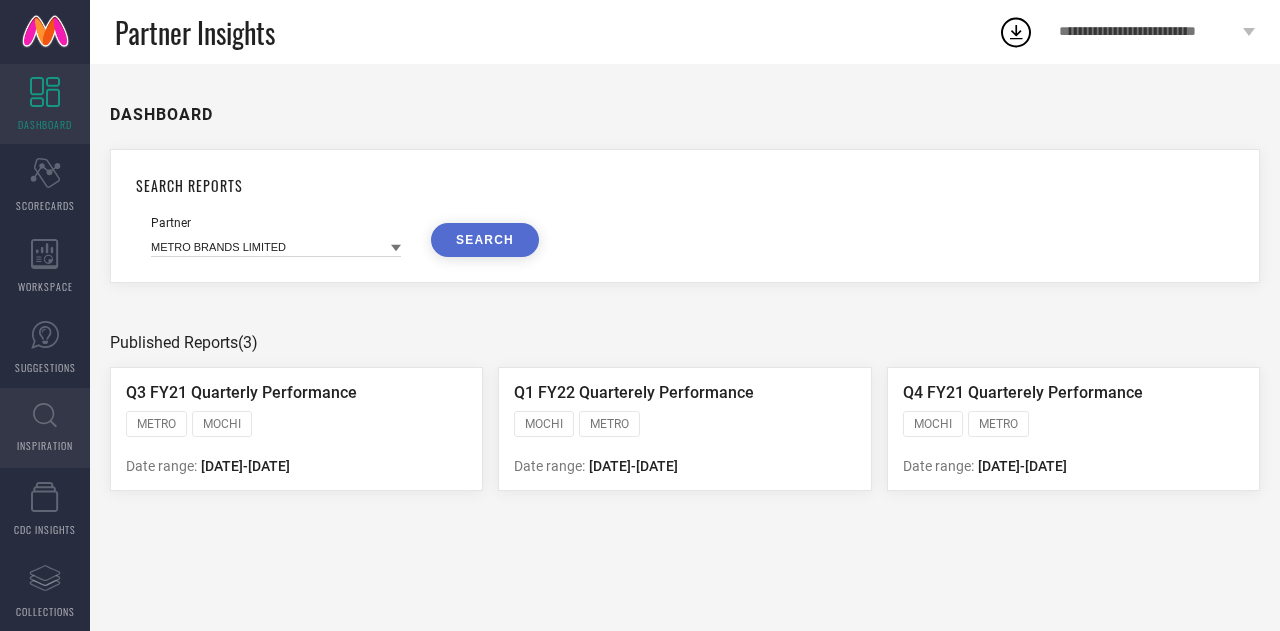click 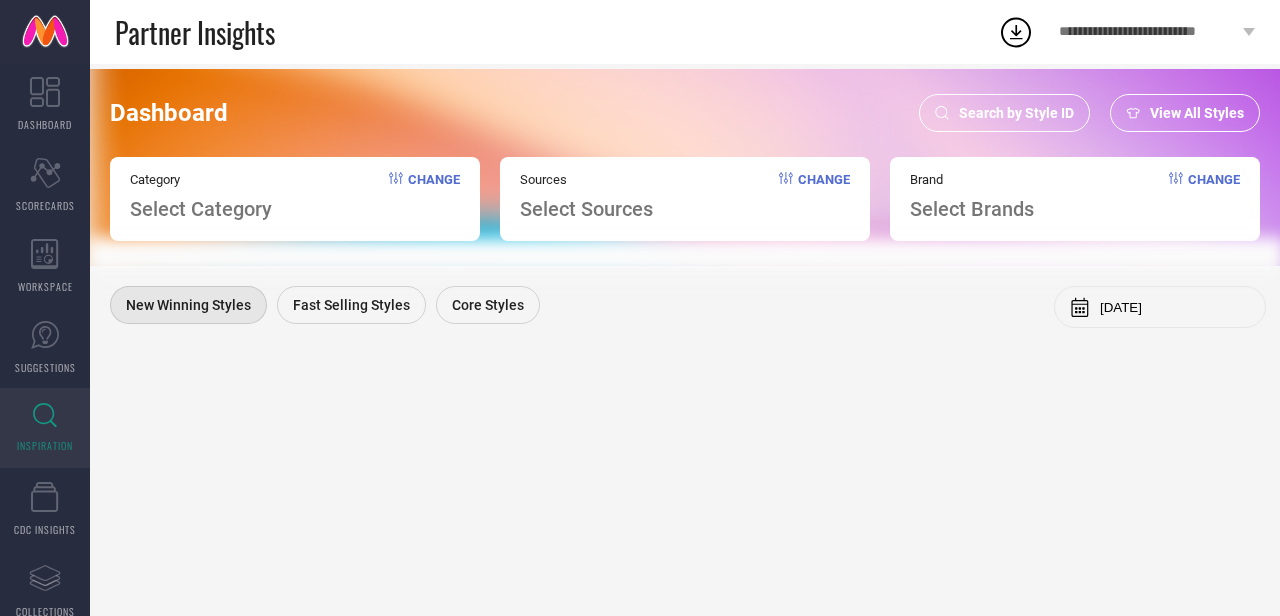 click on "View All Styles" at bounding box center [1197, 113] 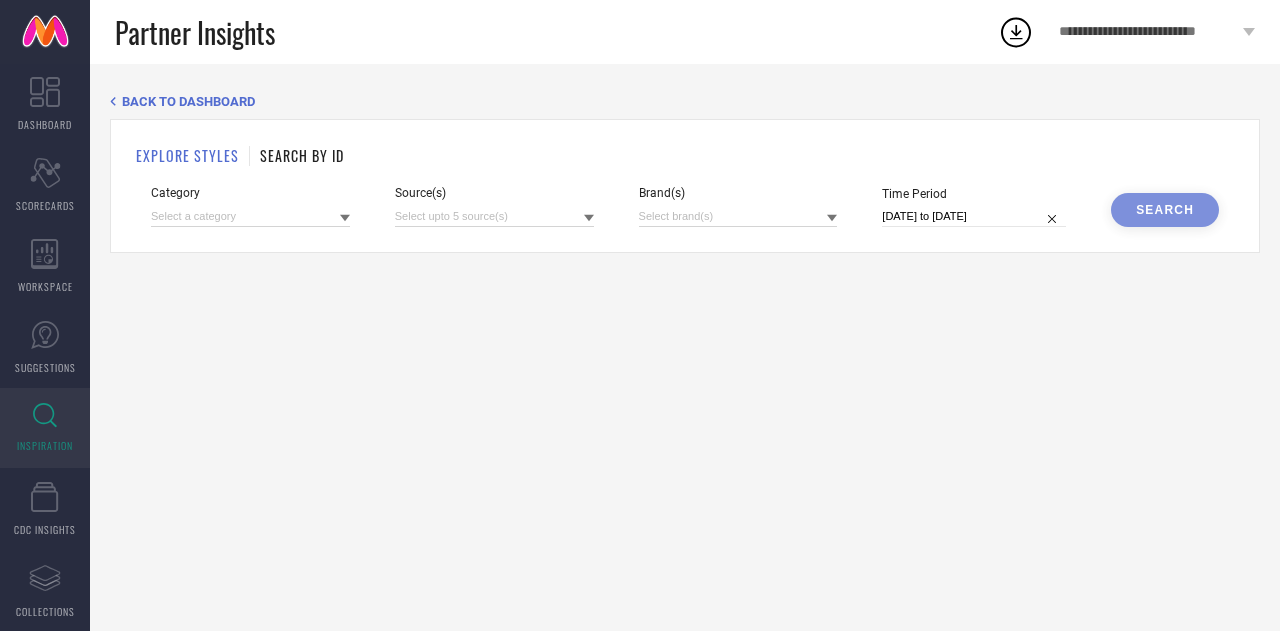 click on "SEARCH BY ID" at bounding box center [302, 155] 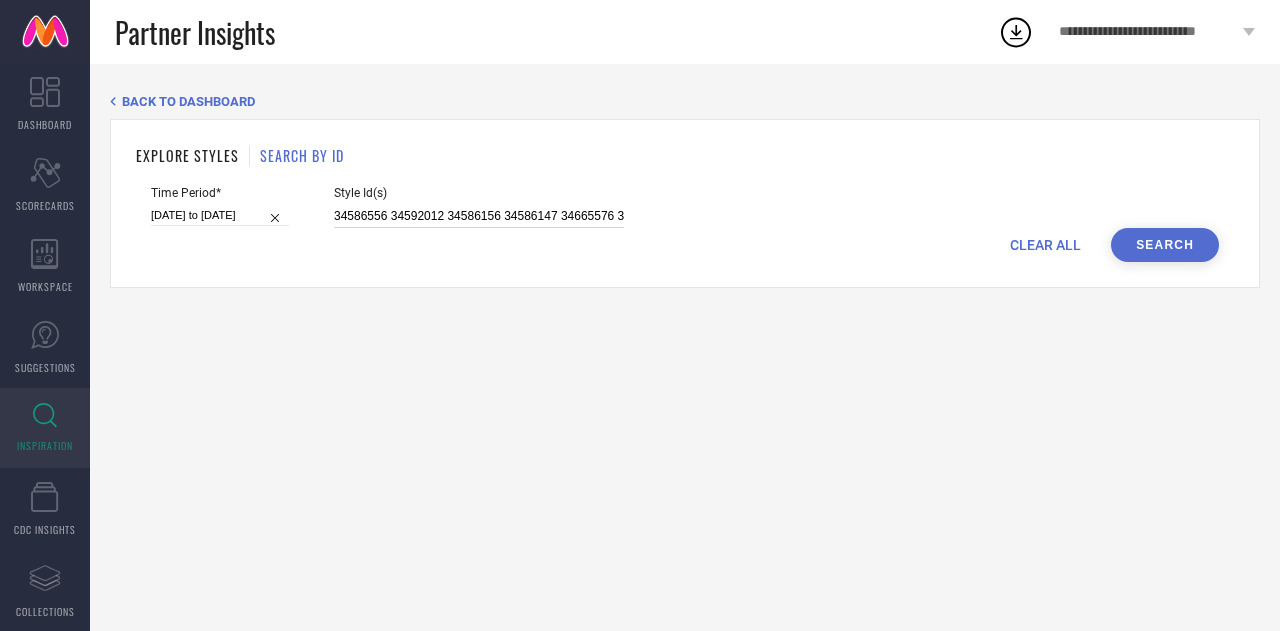 click on "34586556 34592012 34586156 34586147 34665576 34586559 34586726 34665583 34586928 34592020 34586157 34665573 34665575 34586144 34586155 34592006 34592010 34586143 34586152 34586146 34592017 34586915 34586142 34586126 34665548 34665547 34586918 34665570 34586914 34586153 34665579 34586557 34665577 34586145 34665549 34586148 34665580 34586916 34586154 34586919 34586555" at bounding box center [479, 216] 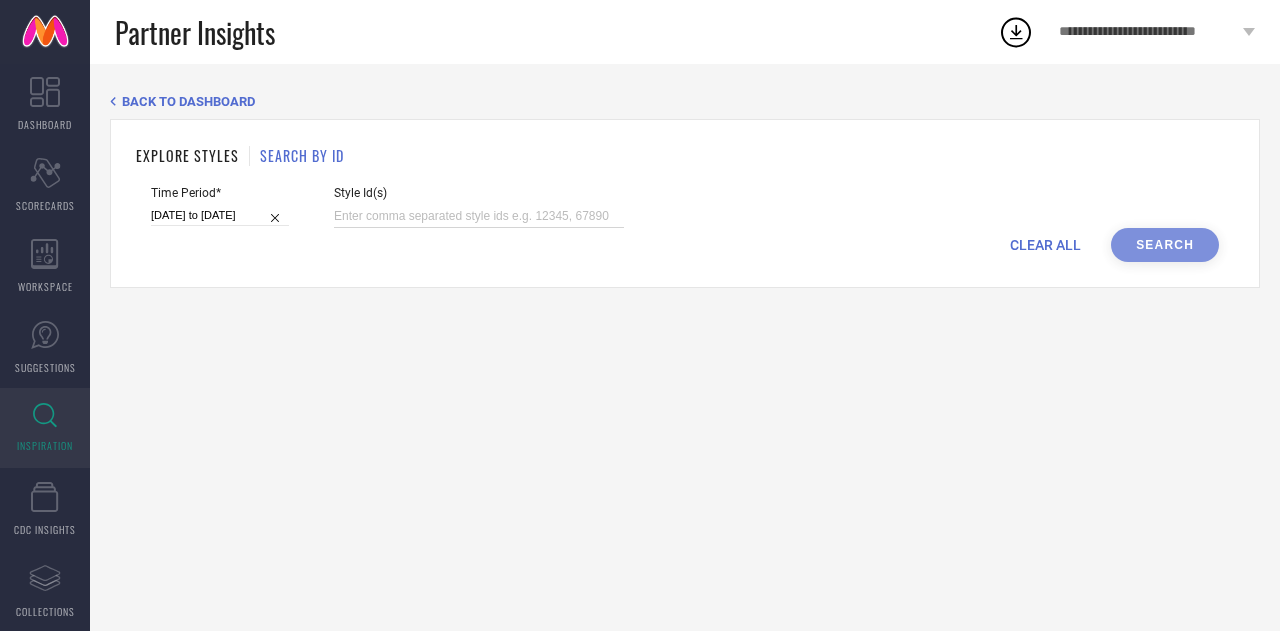 paste on "34650826 34650829 34650832 34650833 34650835 34650837 34650838 34650839 34650840 34650842 34650843 34650844 34650845 34650846 34650847 34650848 34650849 34650850 34650851 34650852 34650853 34650854 34650855 34650856 34651856 34651870 34821863 34821860 34821889 34821883 34821894 34821877 34821896 34821888 34821893 34821862 34821881 34821890 34821869 34821871 34821892 34821878 34821895 34821855 34821886 34821861 34821876 34821885 34821887 34821859 34821880 34821897 34821882 34821884 34821865 34821891 34821874 34821872 34821858 34821856 34821866 34821875 34821857 34821873 34821879 34821898 34821903 34821902" 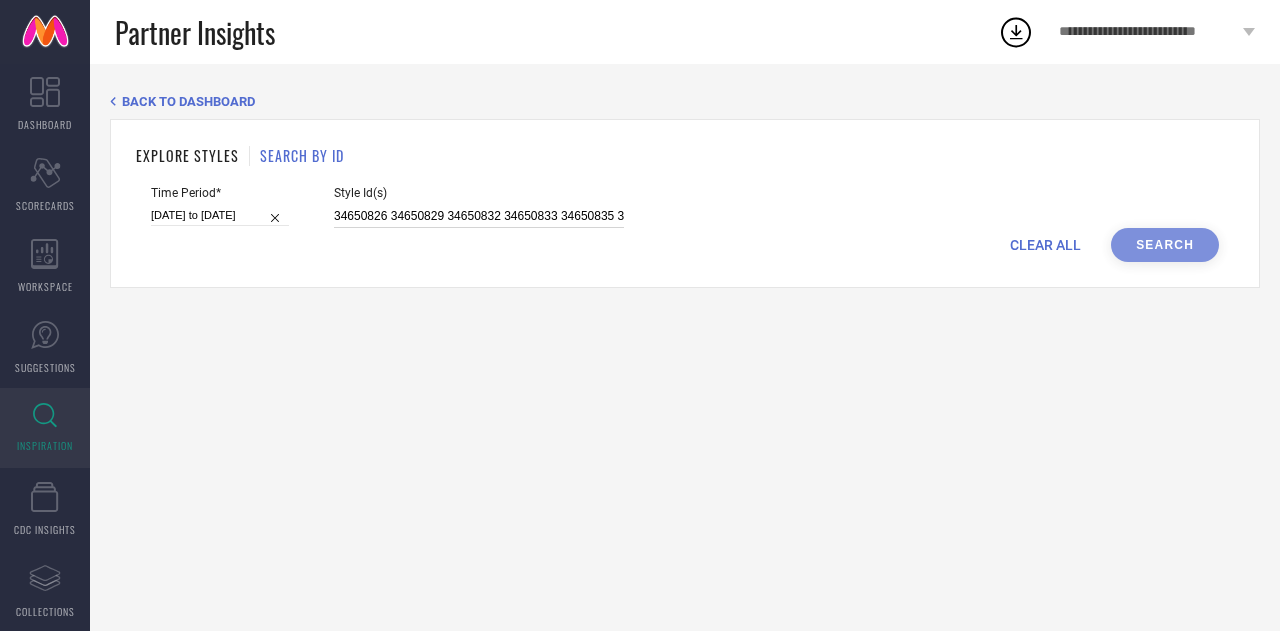 scroll, scrollTop: 0, scrollLeft: 3564, axis: horizontal 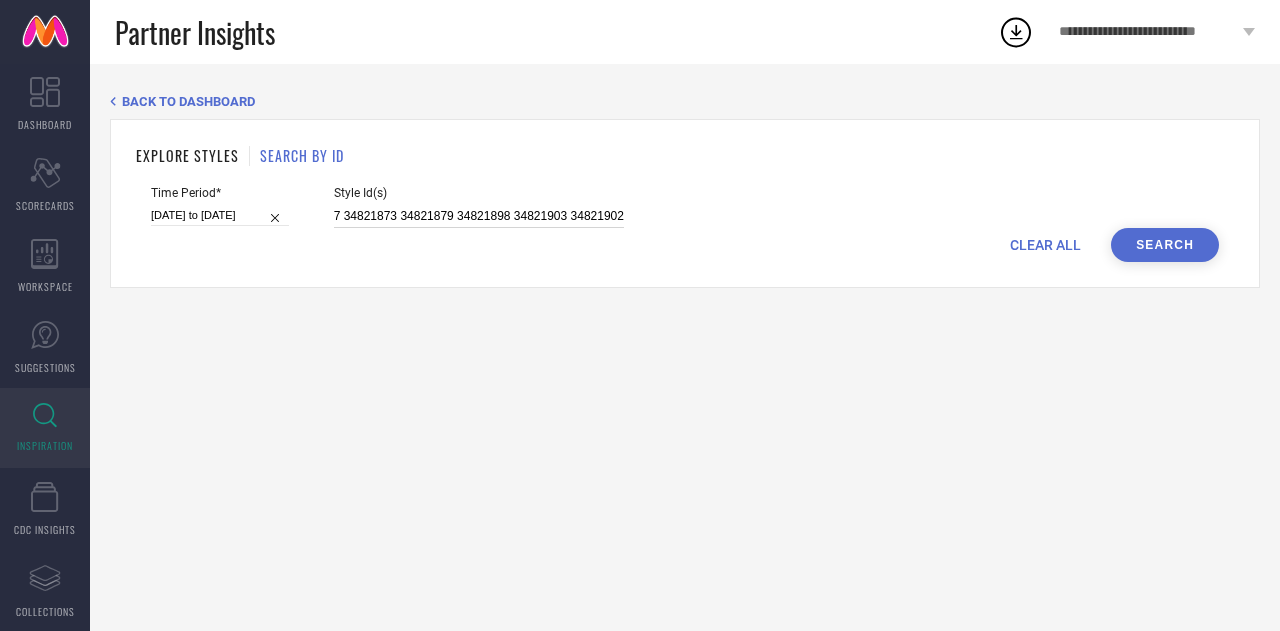 click on "[DATE] to [DATE]" at bounding box center [220, 215] 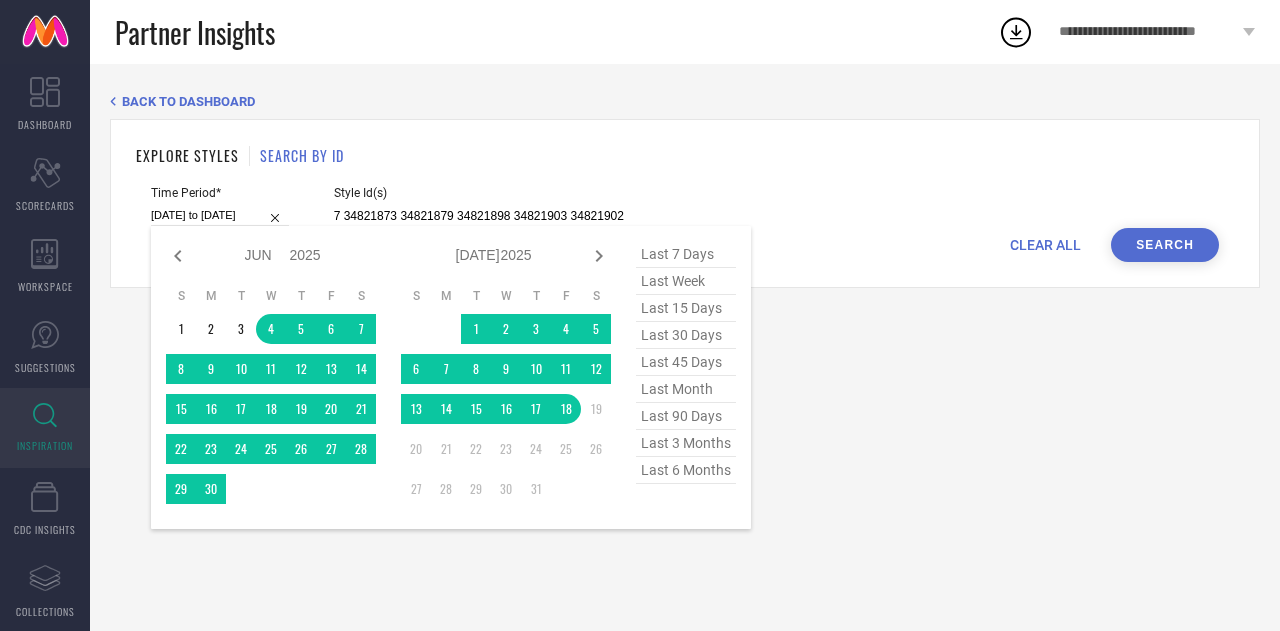 type on "34650826 34650829 34650832 34650833 34650835 34650837 34650838 34650839 34650840 34650842 34650843 34650844 34650845 34650846 34650847 34650848 34650849 34650850 34650851 34650852 34650853 34650854 34650855 34650856 34651856 34651870 34821863 34821860 34821889 34821883 34821894 34821877 34821896 34821888 34821893 34821862 34821881 34821890 34821869 34821871 34821892 34821878 34821895 34821855 34821886 34821861 34821876 34821885 34821887 34821859 34821880 34821897 34821882 34821884 34821865 34821891 34821874 34821872 34821858 34821856 34821866 34821875 34821857 34821873 34821879 34821898 34821903 34821902" 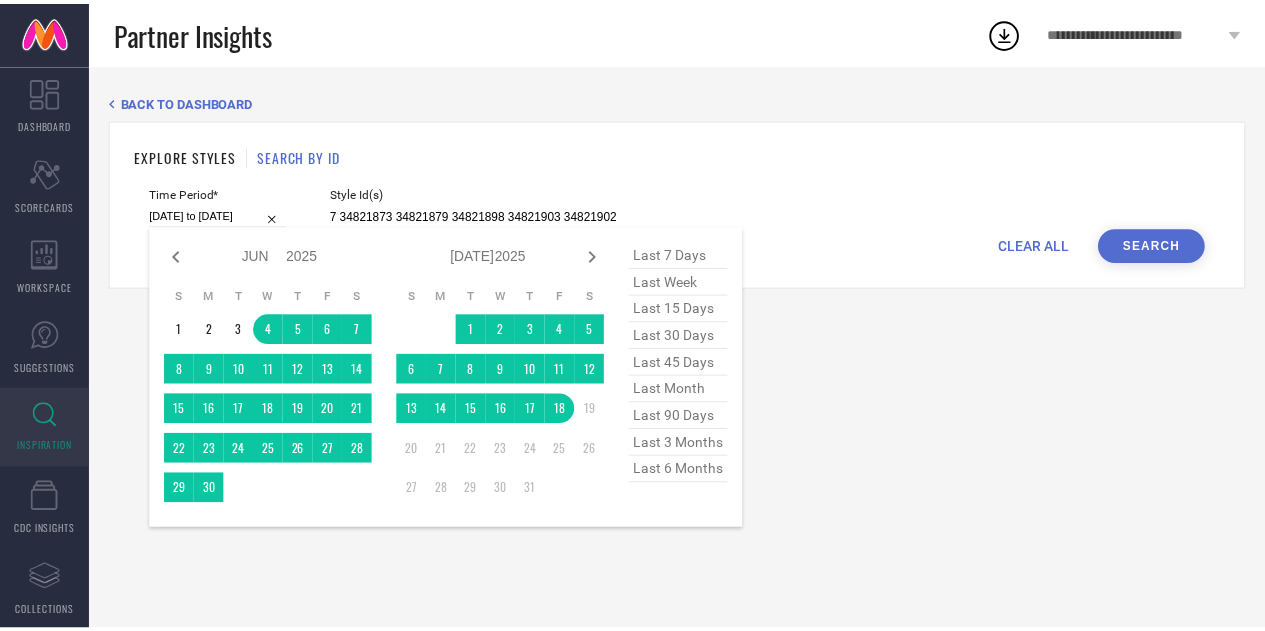 scroll, scrollTop: 0, scrollLeft: 0, axis: both 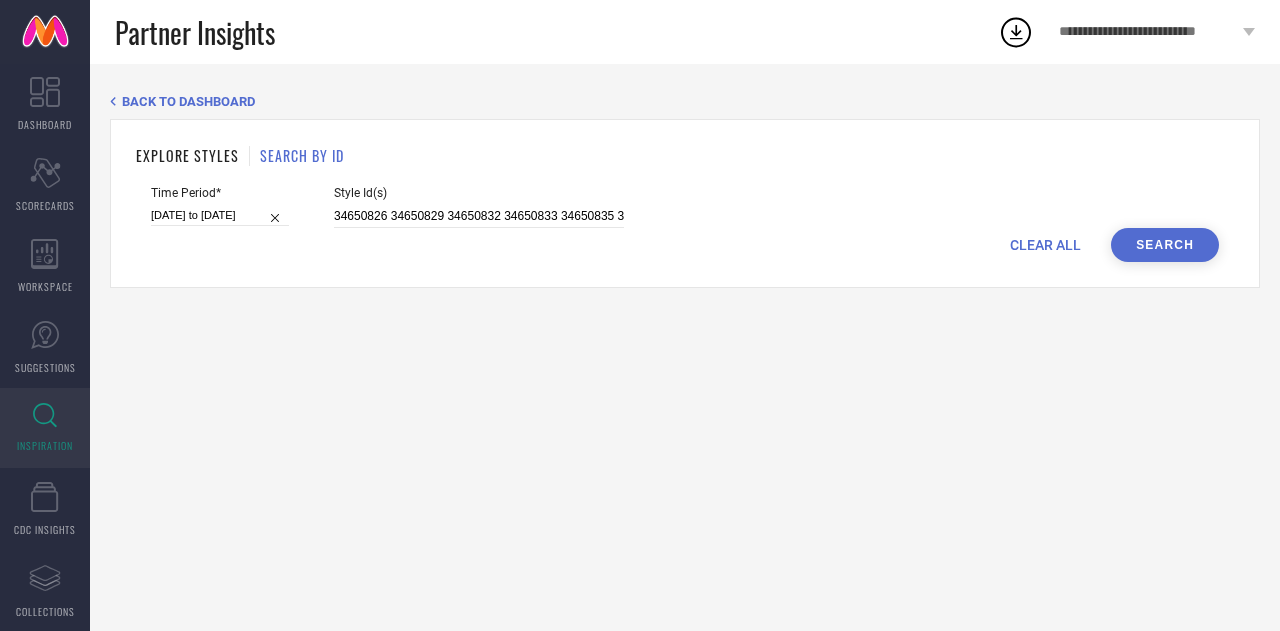 click on "Search" at bounding box center [1165, 245] 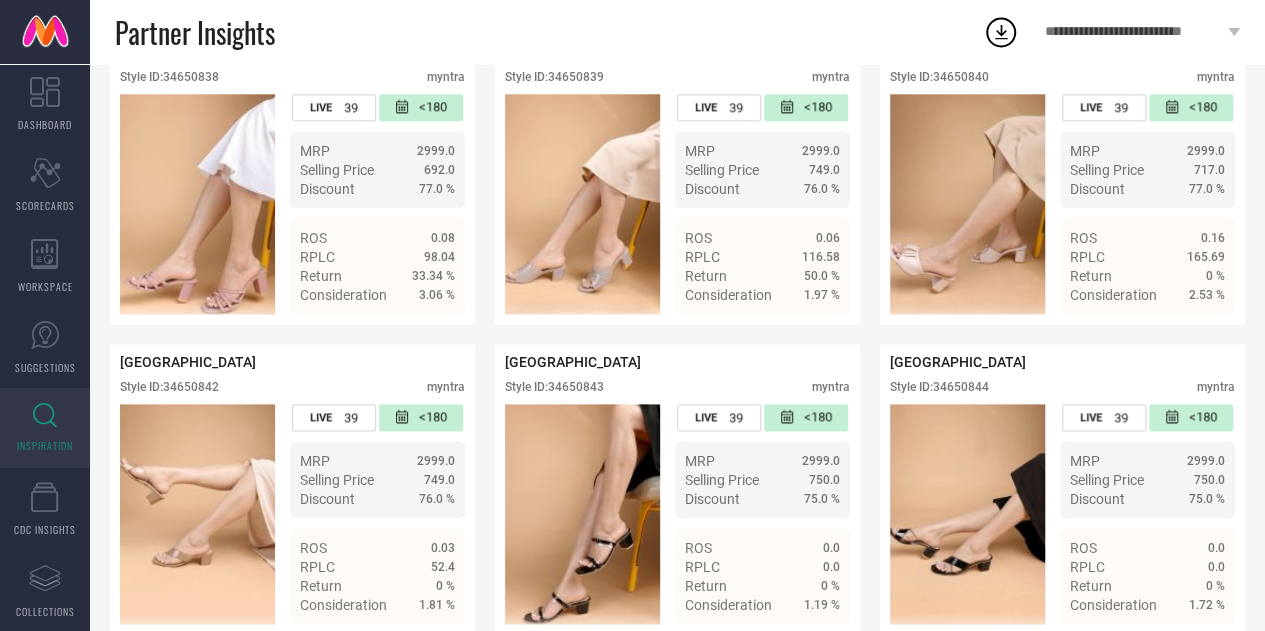 scroll, scrollTop: 1149, scrollLeft: 0, axis: vertical 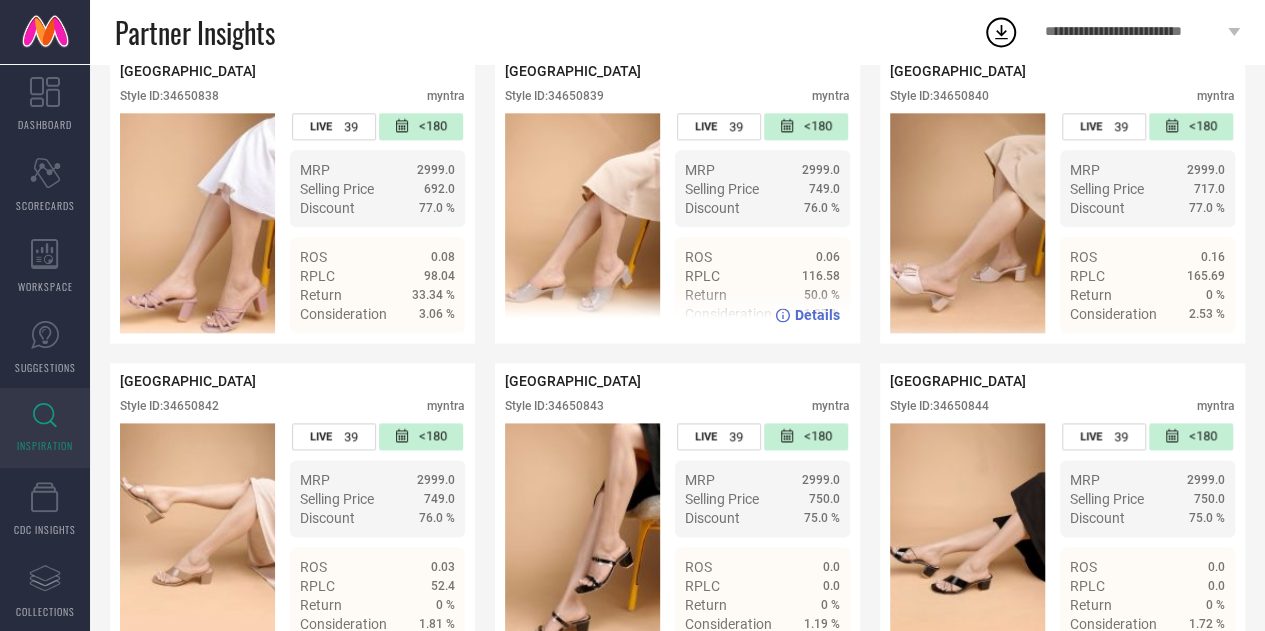 click on "Style ID:  34650839" at bounding box center [554, 96] 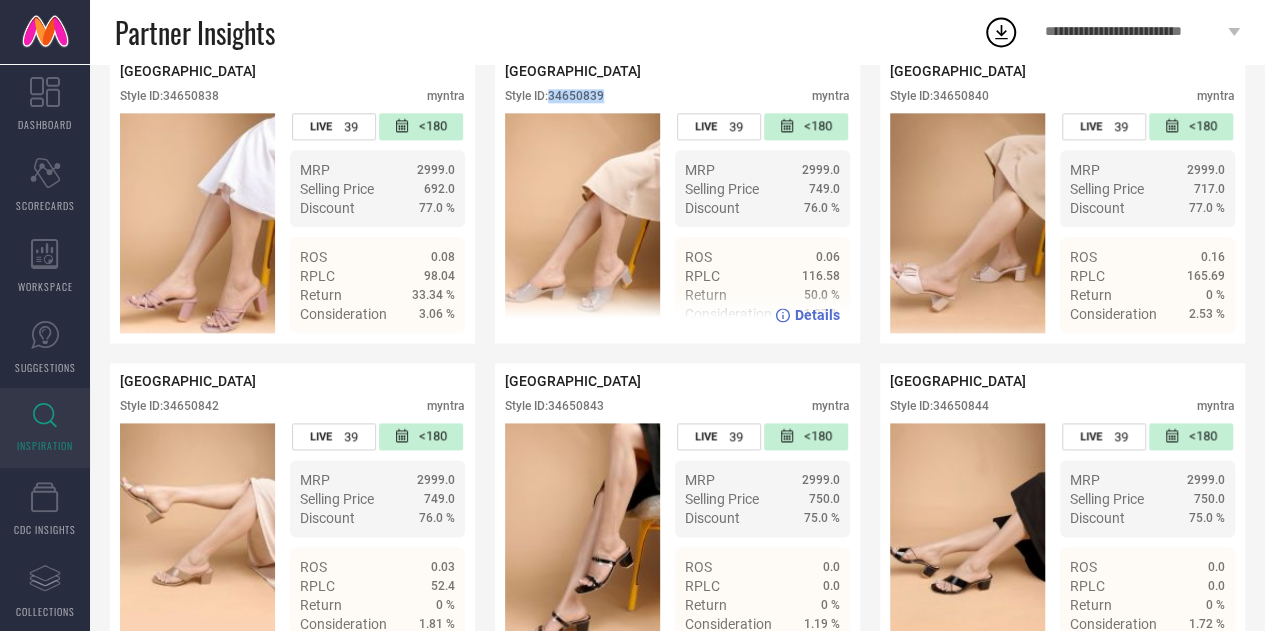 click on "Style ID:  34650839" at bounding box center [554, 96] 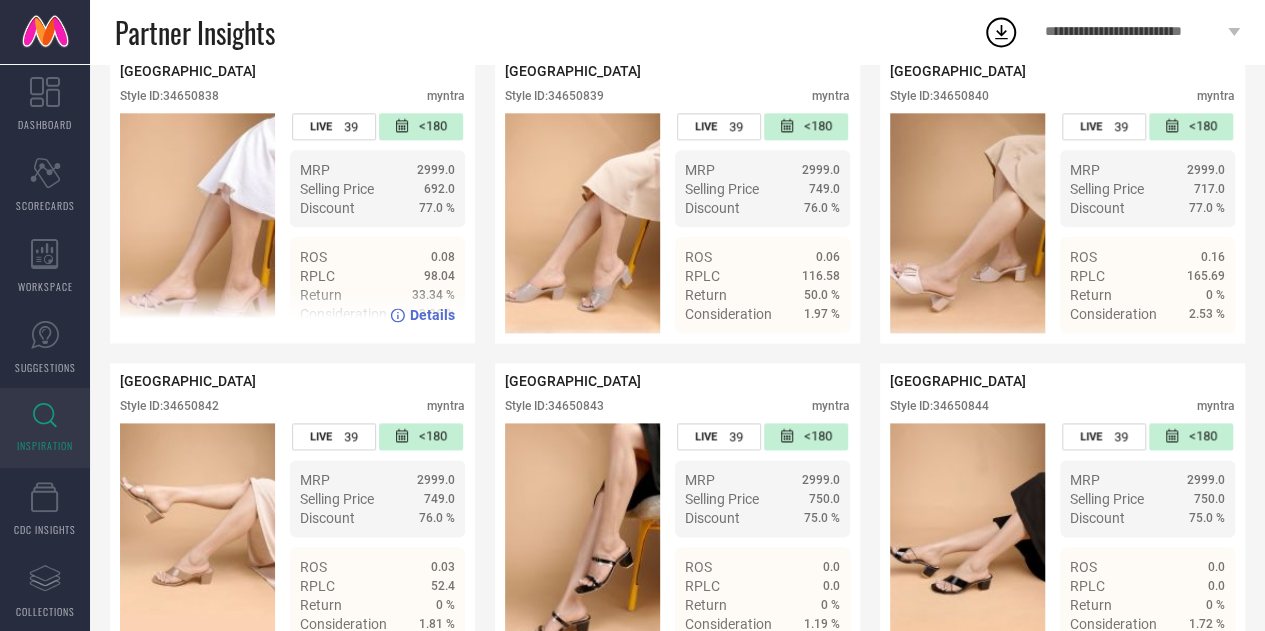 click on "Style ID:  34650838" at bounding box center (169, 96) 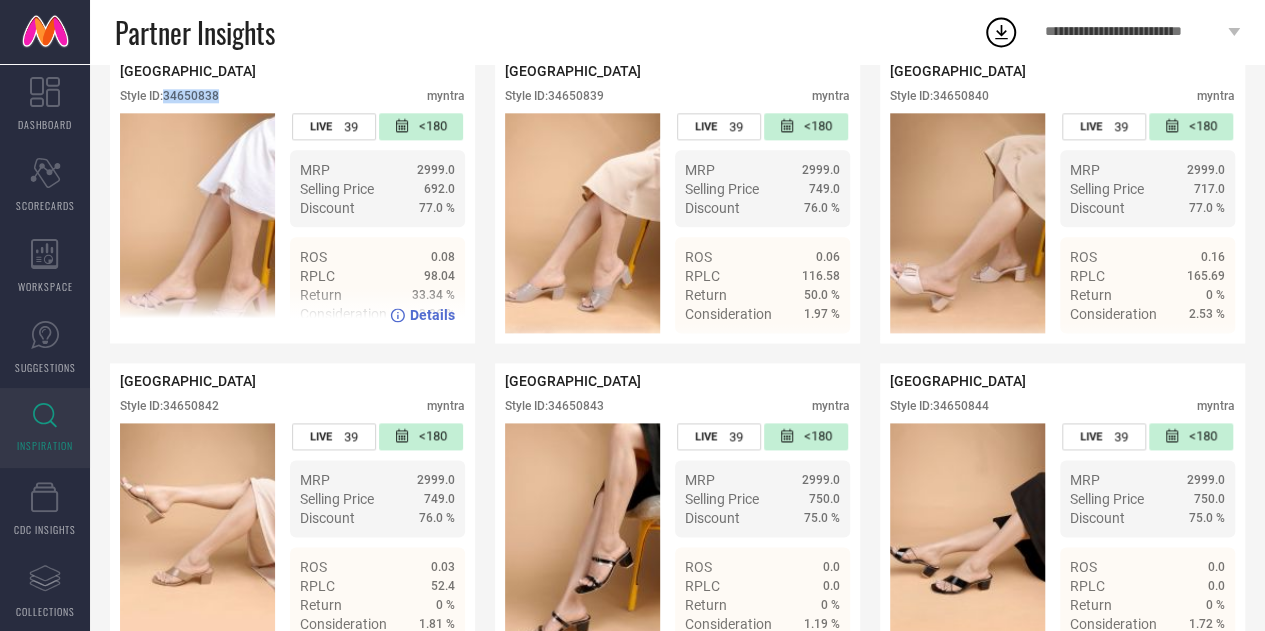 click on "Style ID:  34650838" at bounding box center (169, 96) 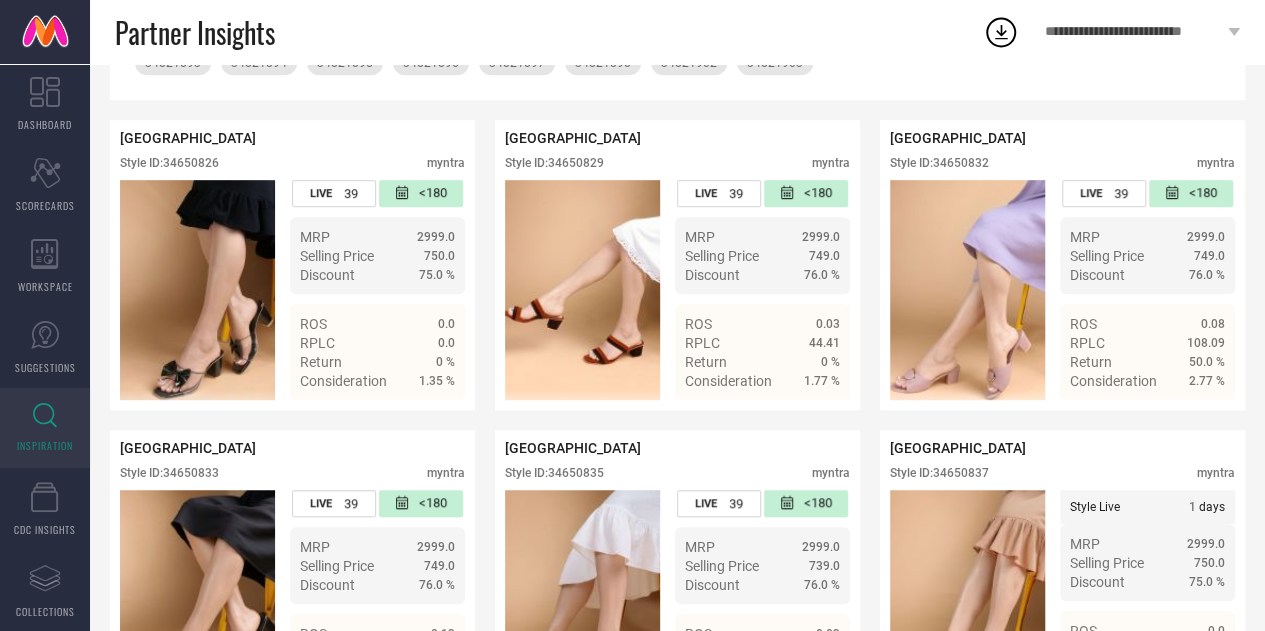 scroll, scrollTop: 0, scrollLeft: 0, axis: both 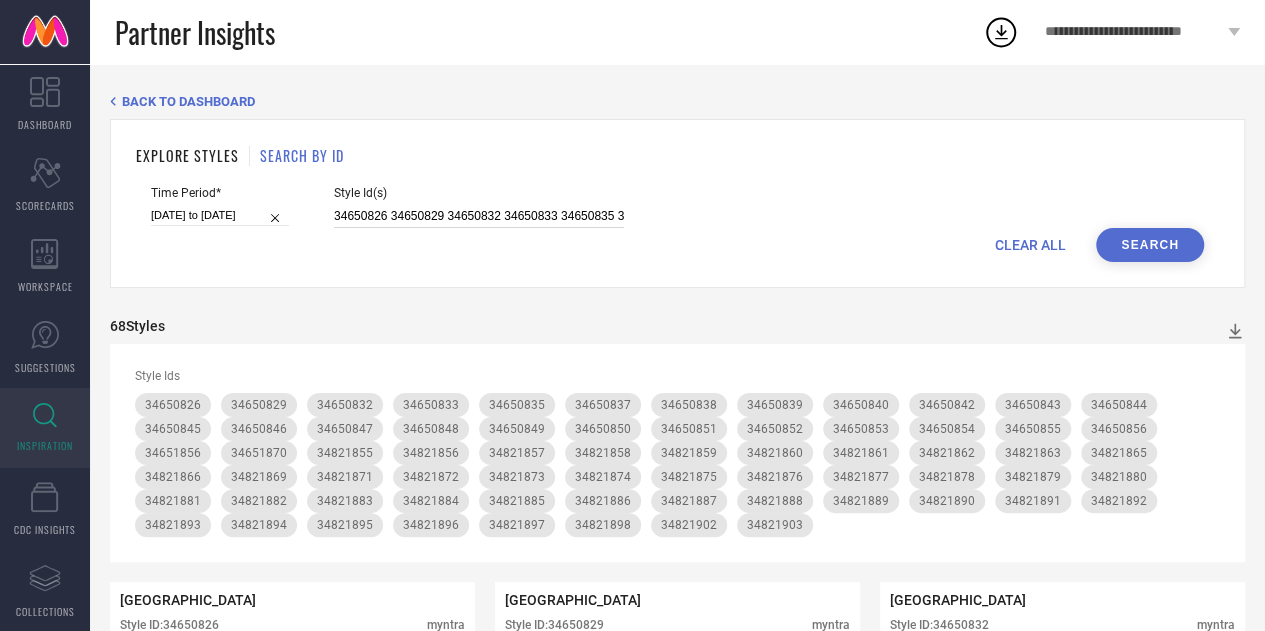 click on "34650826 34650829 34650832 34650833 34650835 34650837 34650838 34650839 34650840 34650842 34650843 34650844 34650845 34650846 34650847 34650848 34650849 34650850 34650851 34650852 34650853 34650854 34650855 34650856 34651856 34651870 34821863 34821860 34821889 34821883 34821894 34821877 34821896 34821888 34821893 34821862 34821881 34821890 34821869 34821871 34821892 34821878 34821895 34821855 34821886 34821861 34821876 34821885 34821887 34821859 34821880 34821897 34821882 34821884 34821865 34821891 34821874 34821872 34821858 34821856 34821866 34821875 34821857 34821873 34821879 34821898 34821903 34821902" at bounding box center [479, 216] 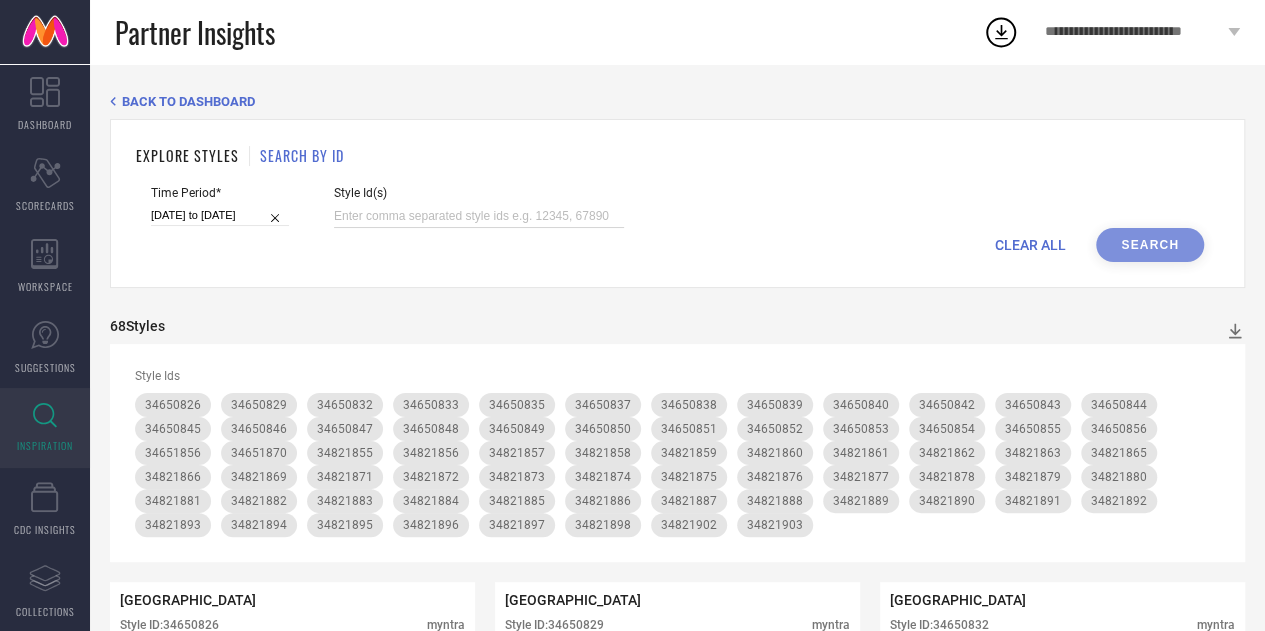 paste on "34444137 34053249 31701404 30211310 19763136 34177759 34444149 26986484 31701421 34084748 34444125 35762598 30539653 34177764 34177756 34053201 35235318 30424894 30950409 34419422 34177763 34444201 30181153 30335722 34444181 30908970 34419438 24932726 30424884 30424885 30149099 31701417 34177758 26986472 30431450 20616374 34053183 31756194 33958596 31701424 34084776 34311991 35049114 24671034 34177762 32605208 34177742 35234423 29841371 34053247 35049072 24932714 30424880 35790699 34444173 28461362 34419402 34084762 35235310 32097963 34053241 34177760 31701420 30335725 34444195 34419411 34053251 34444143 34177740 34084779 35790701 34444189 33027069 32006797 34419406 34084759 33027067 31701413 32097967 20026278 31701411 31961387 34444177 34084771 31701406 28644072 29841374 35235314 28461366 32097964 35235321 26986492 31701423 31701415 34084761 34084751 19763134 34084755 35049117 34419419 30104790 34419429 35235320 30149101 31756195 31701397 30950384 28461364 35049074 31701409 30104788 34084783 34053250 2061..." 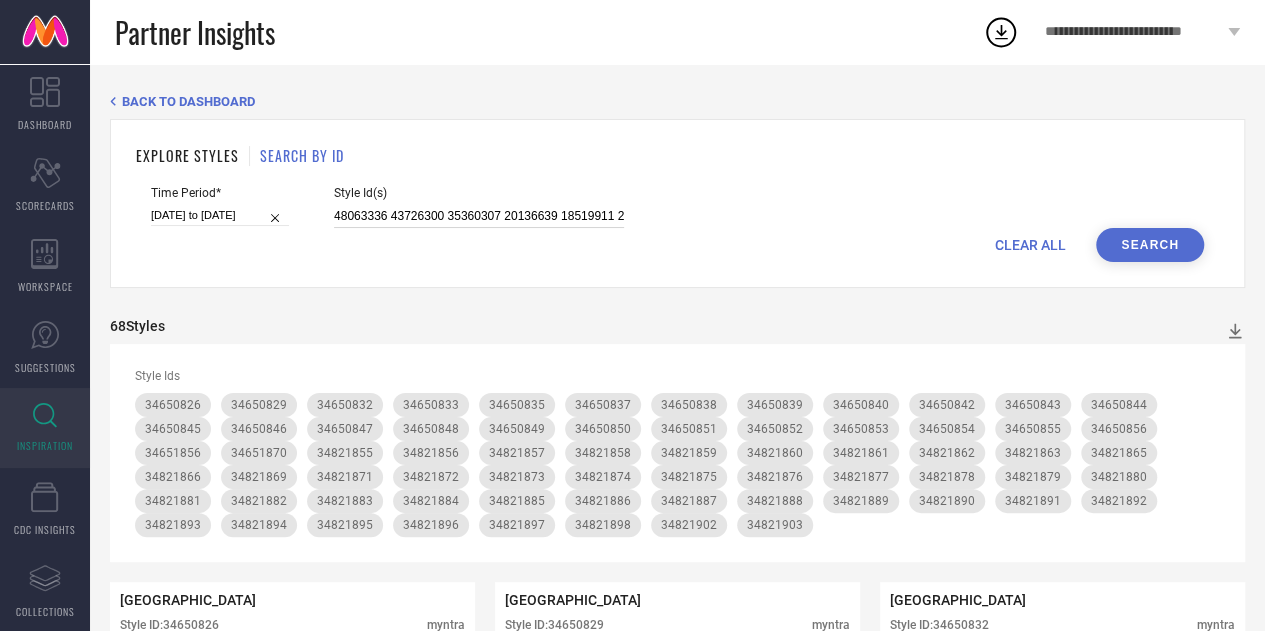 scroll, scrollTop: 0, scrollLeft: 22088, axis: horizontal 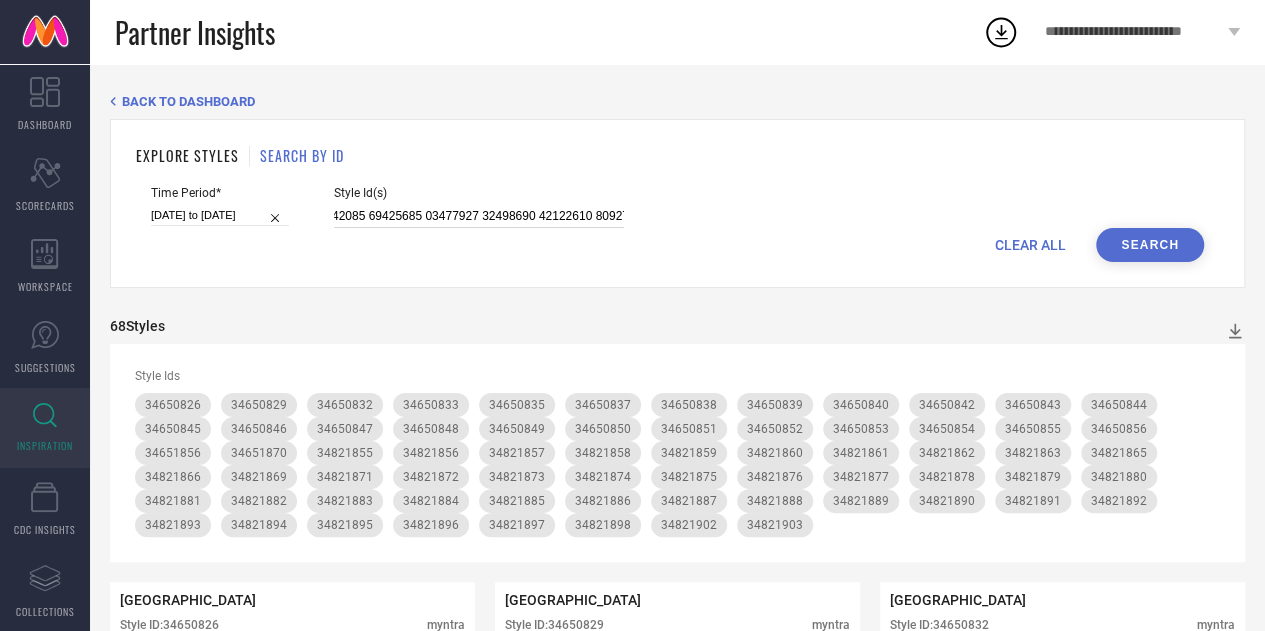 select on "3" 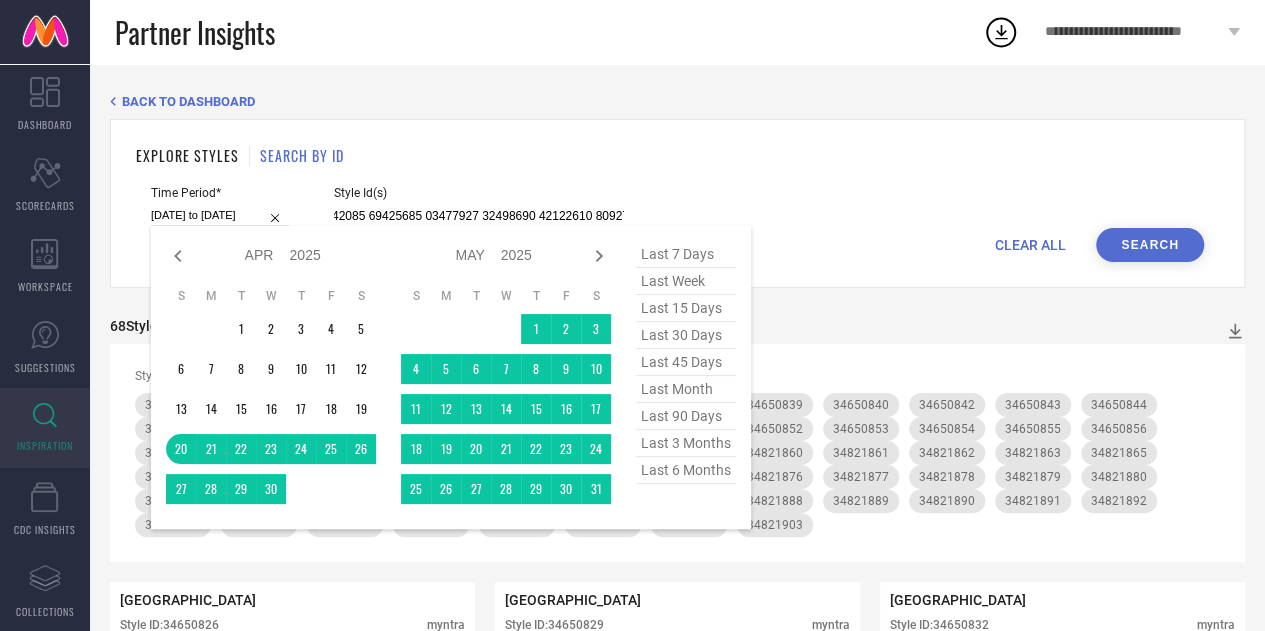 click on "20-04-2025 to 18-07-2025" at bounding box center (220, 215) 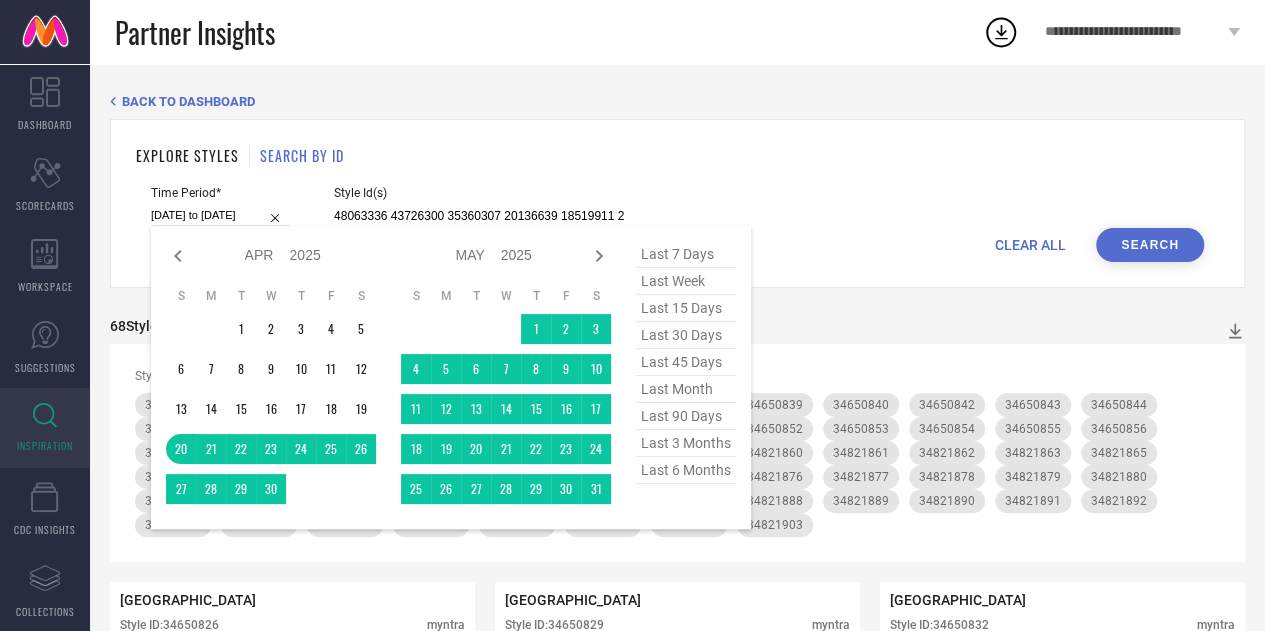 click on "last 90 days" at bounding box center (686, 416) 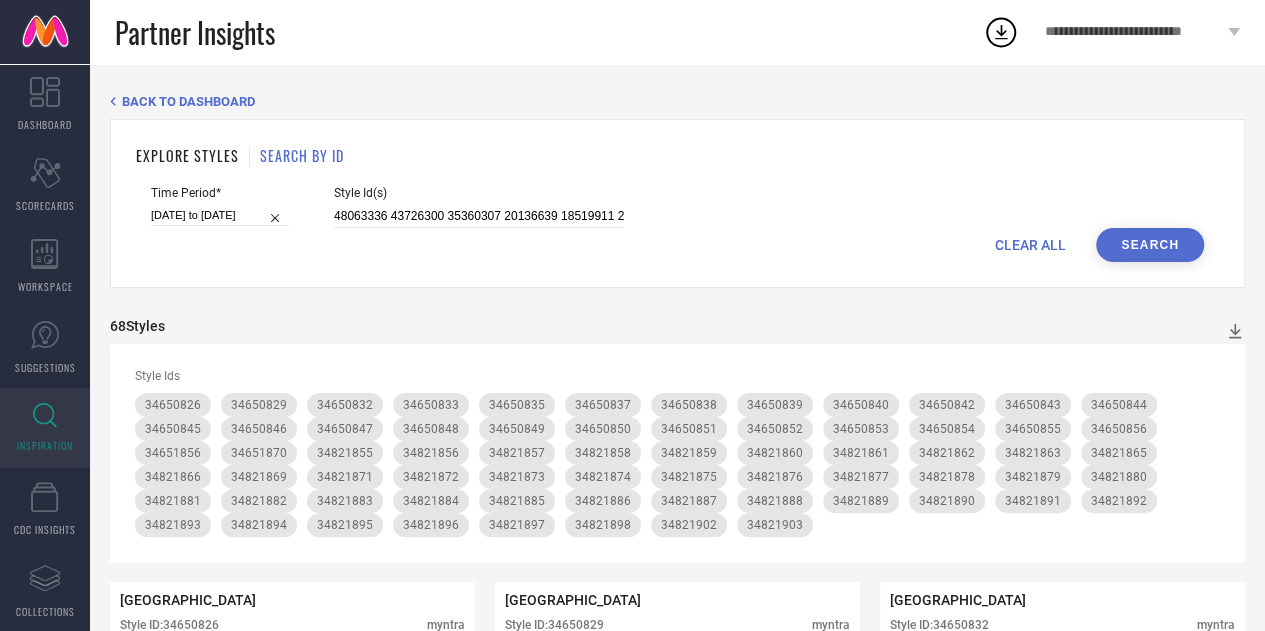 click on "Search" at bounding box center [1150, 245] 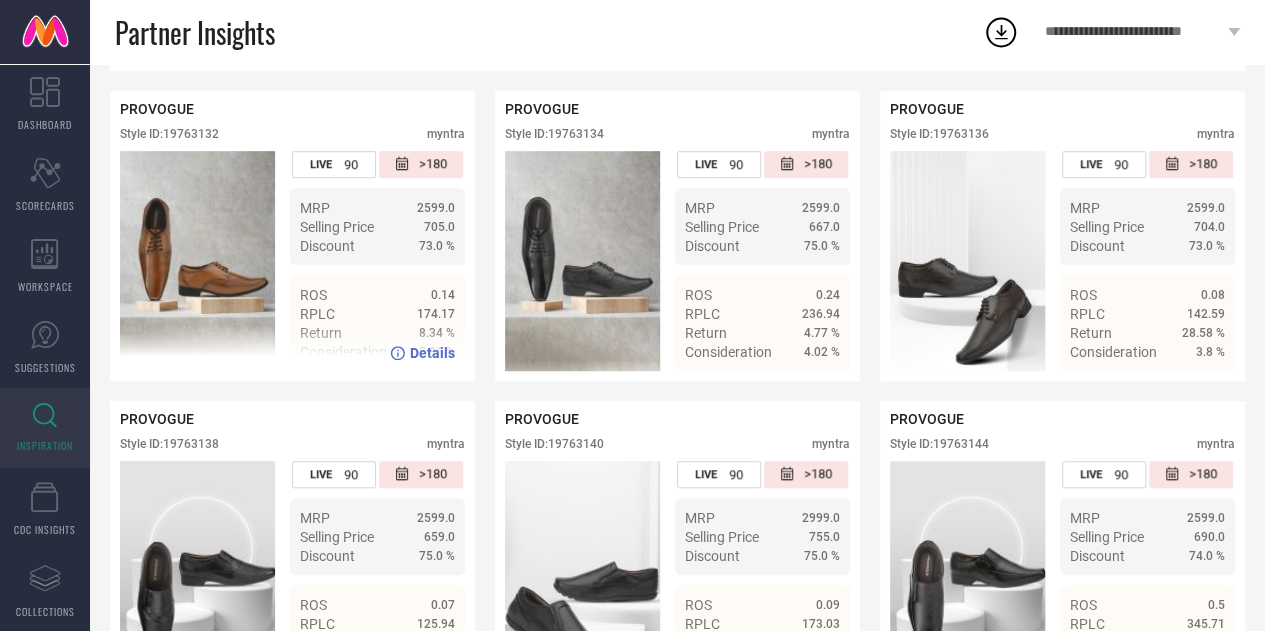 scroll, scrollTop: 561, scrollLeft: 0, axis: vertical 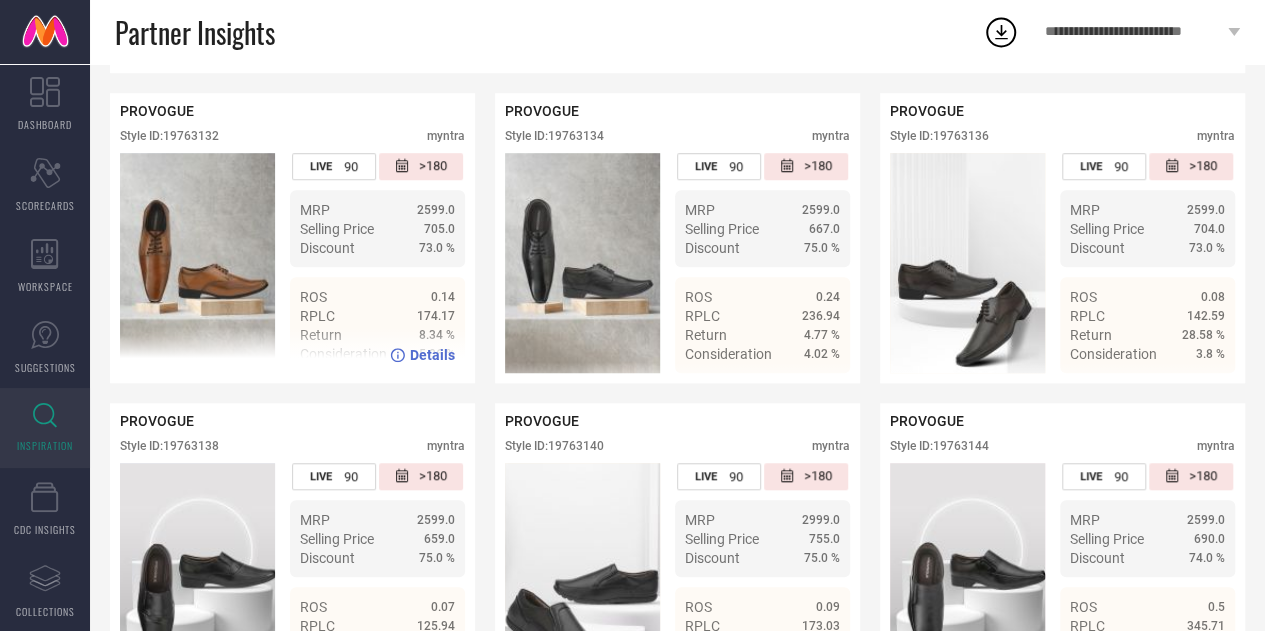 click on "Style ID:  19763132" at bounding box center (169, 136) 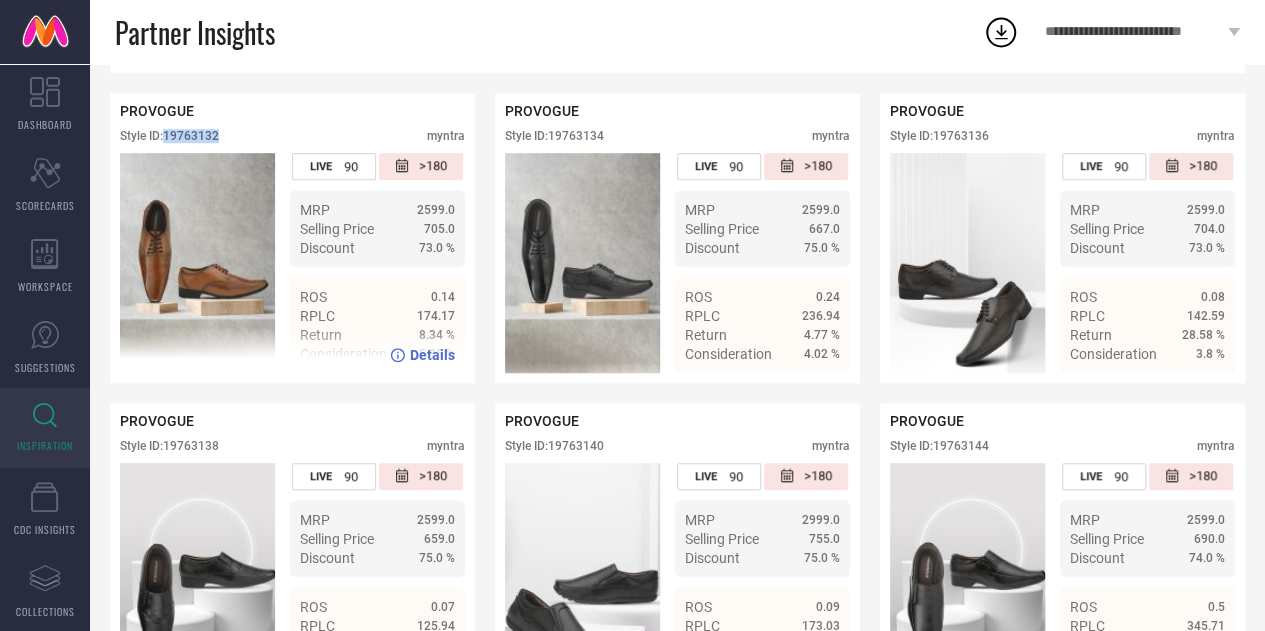 click on "Style ID:  19763132" at bounding box center [169, 136] 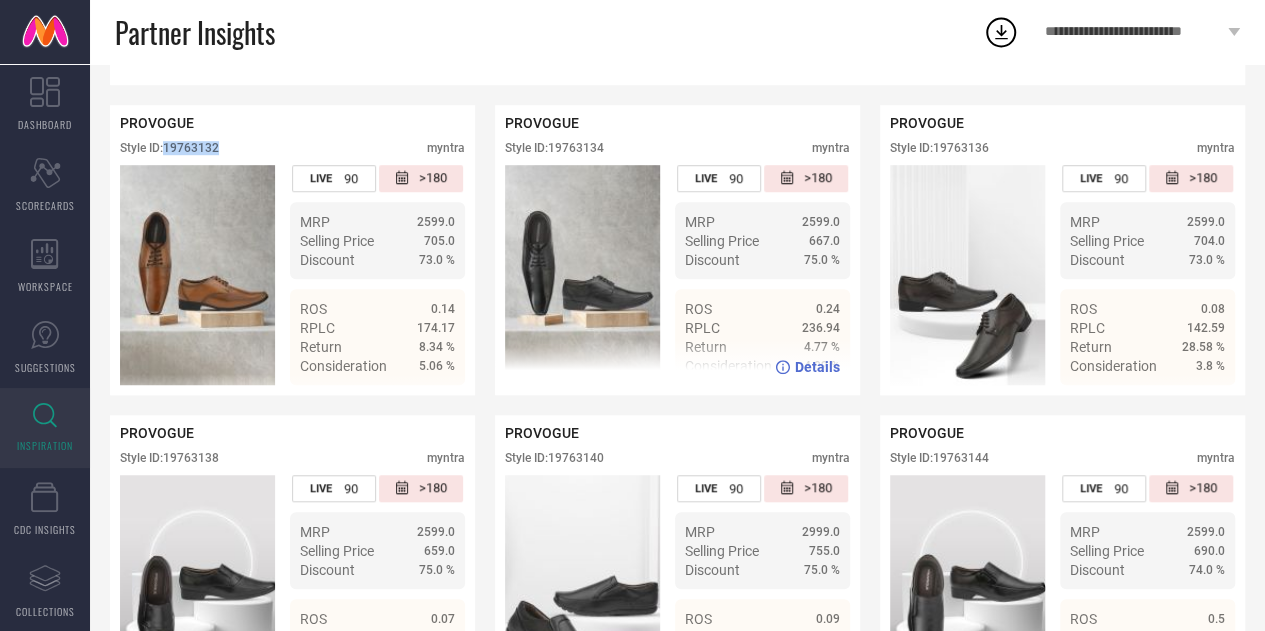 scroll, scrollTop: 548, scrollLeft: 0, axis: vertical 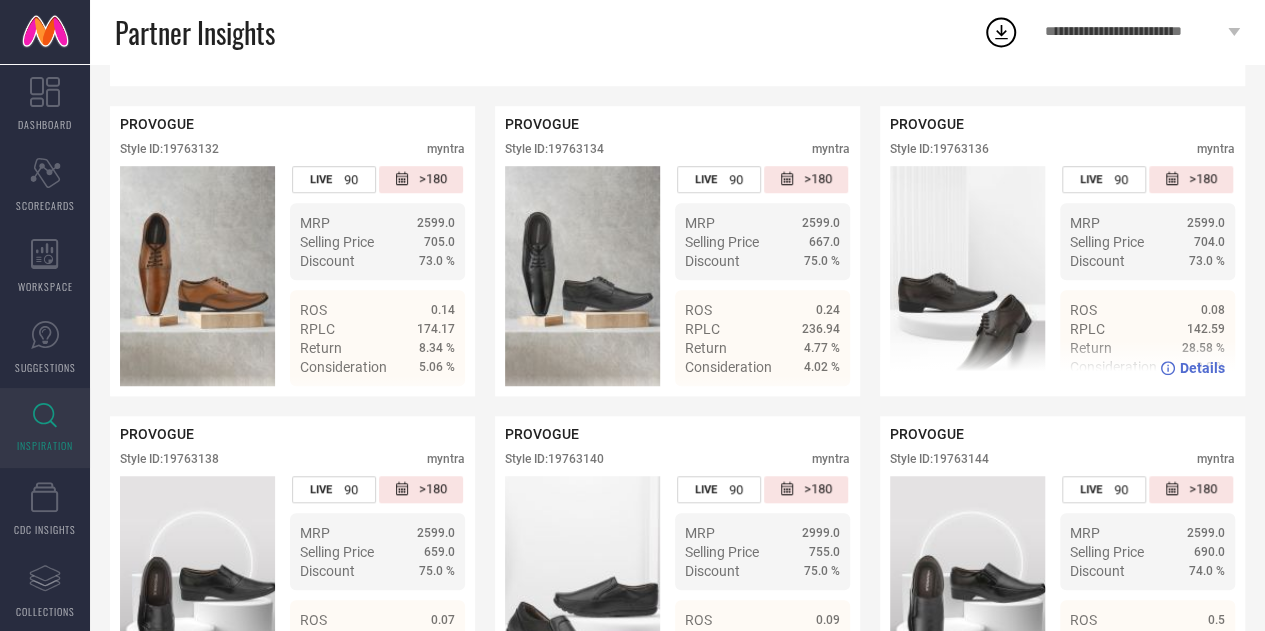 click on "Style ID:  19763136" at bounding box center (939, 149) 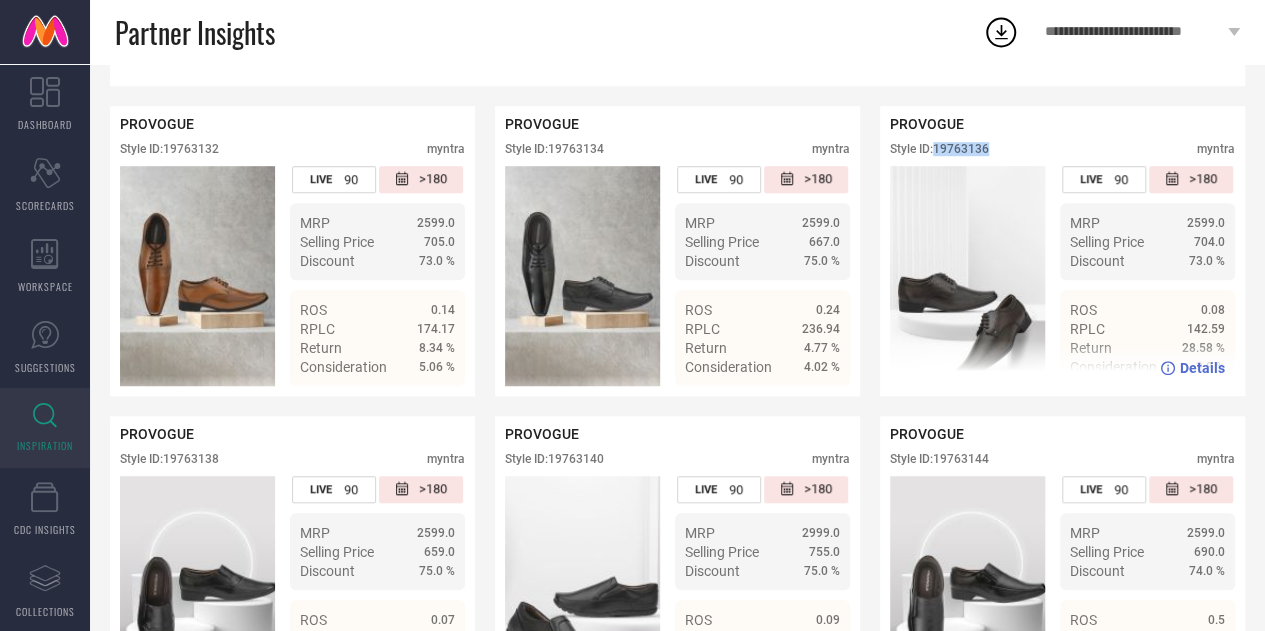 click on "Style ID:  19763136" at bounding box center [939, 149] 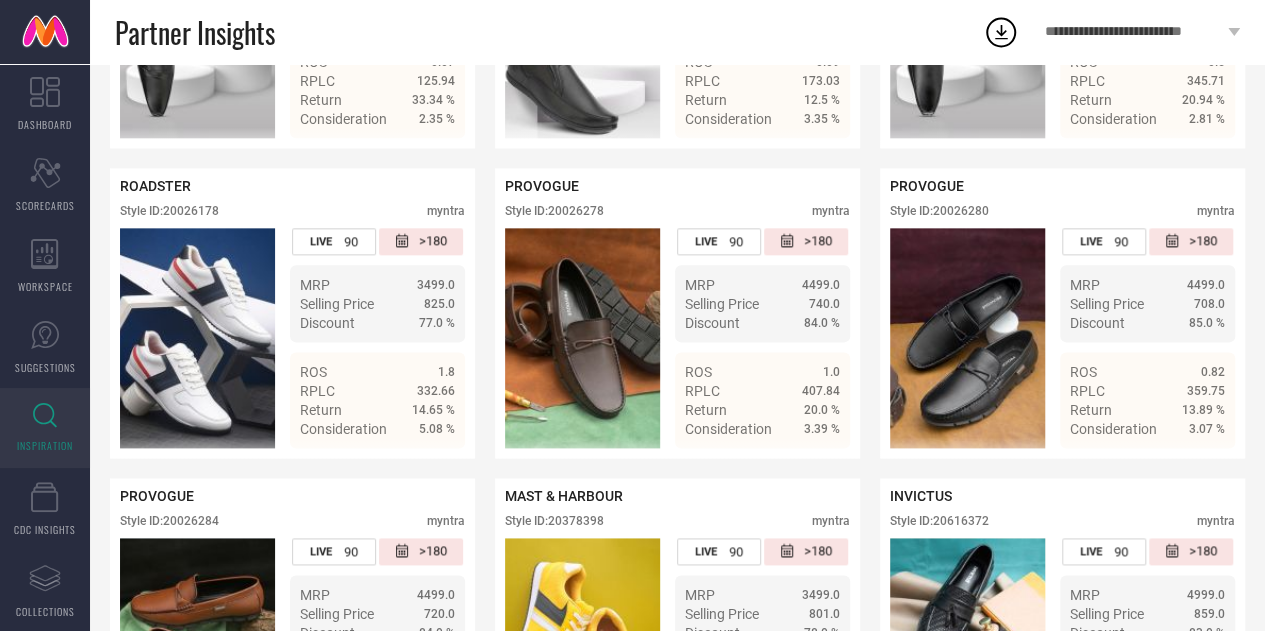 scroll, scrollTop: 1107, scrollLeft: 0, axis: vertical 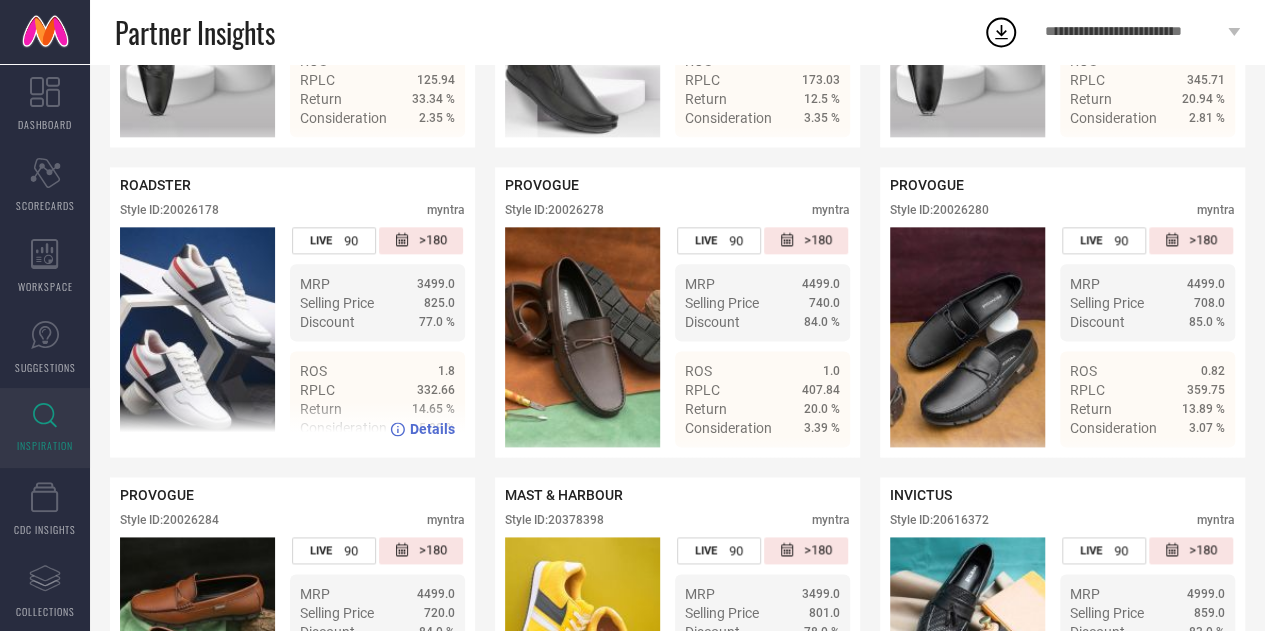 click on "ROADSTER Style ID:  20026178 myntra" at bounding box center [292, 202] 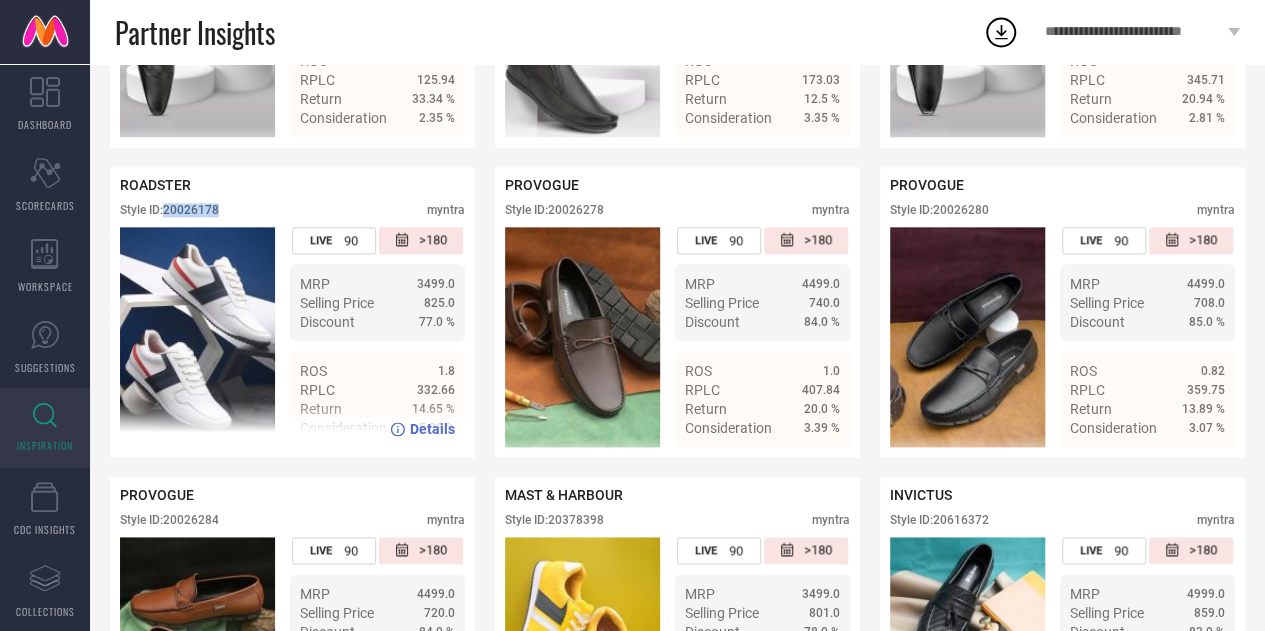 click on "ROADSTER Style ID:  20026178 myntra" at bounding box center [292, 202] 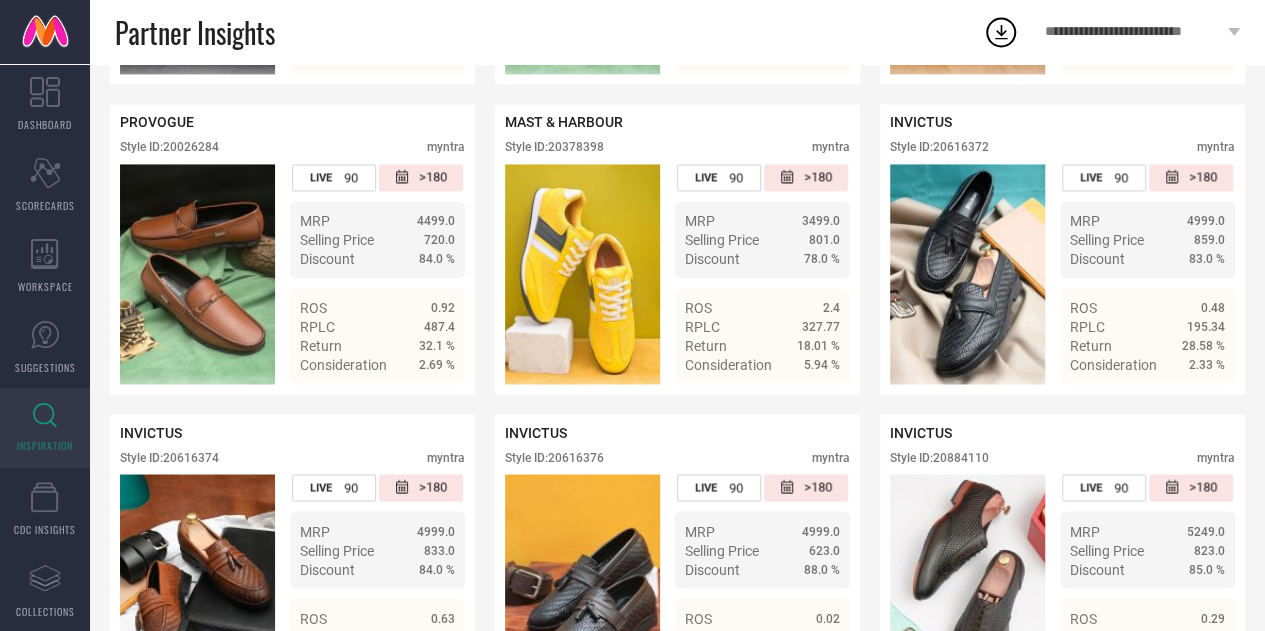 scroll, scrollTop: 1482, scrollLeft: 0, axis: vertical 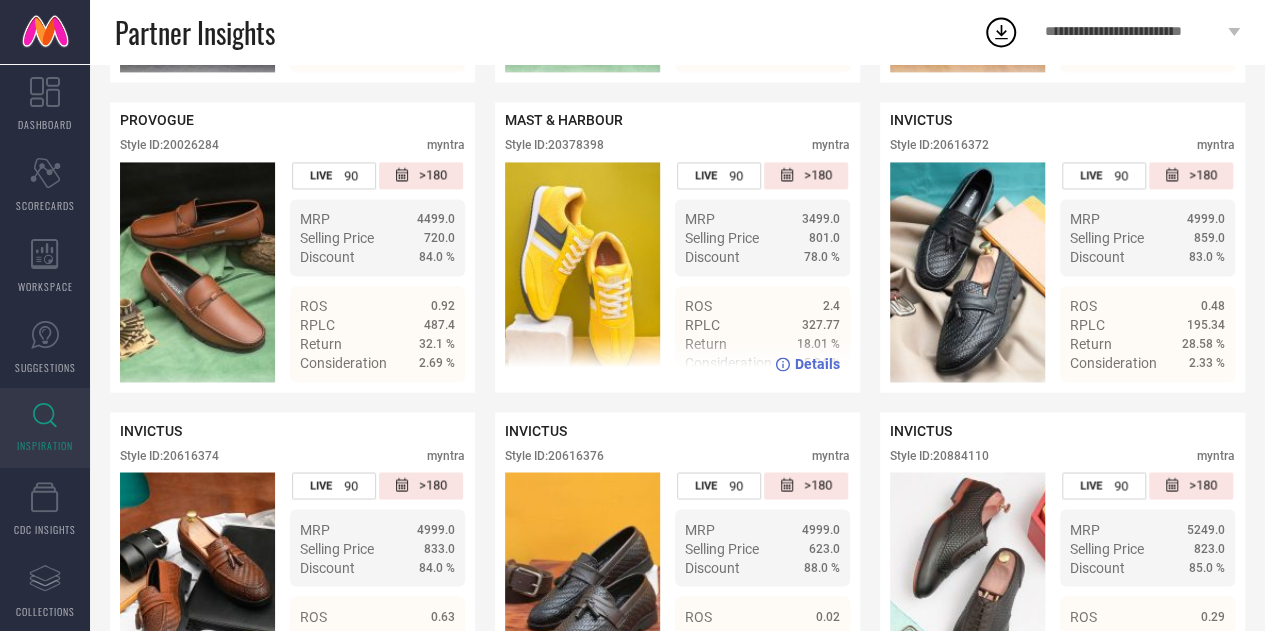 click on "Style ID:  20378398" at bounding box center [554, 145] 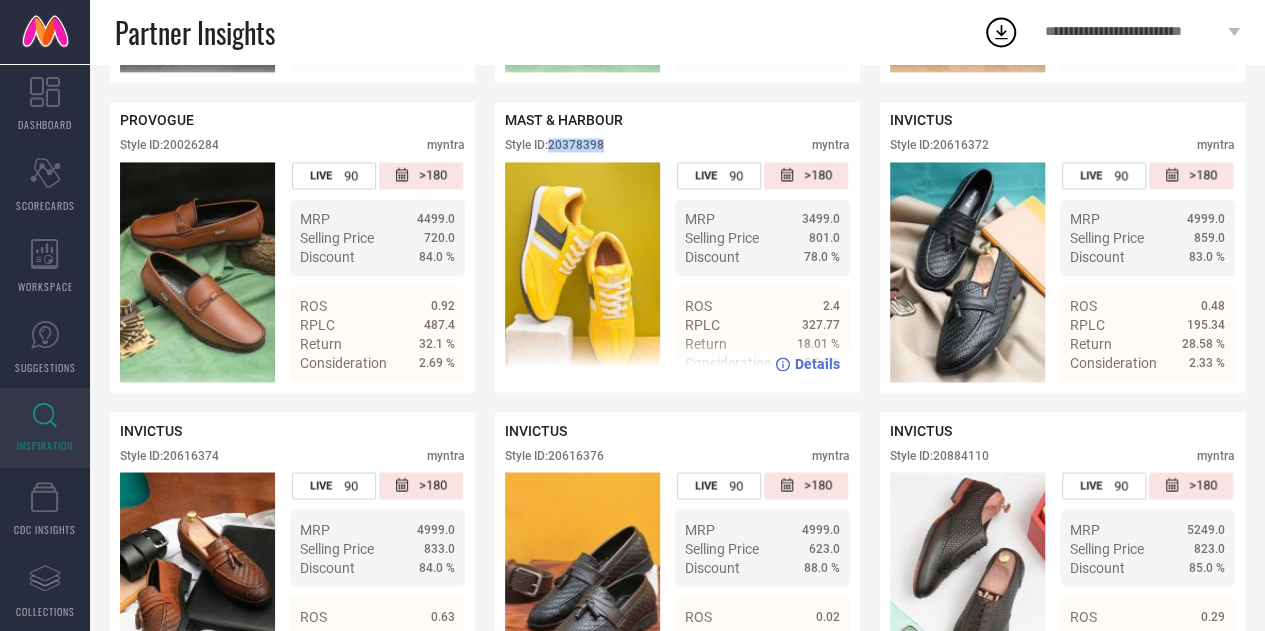 click on "Style ID:  20378398" at bounding box center (554, 145) 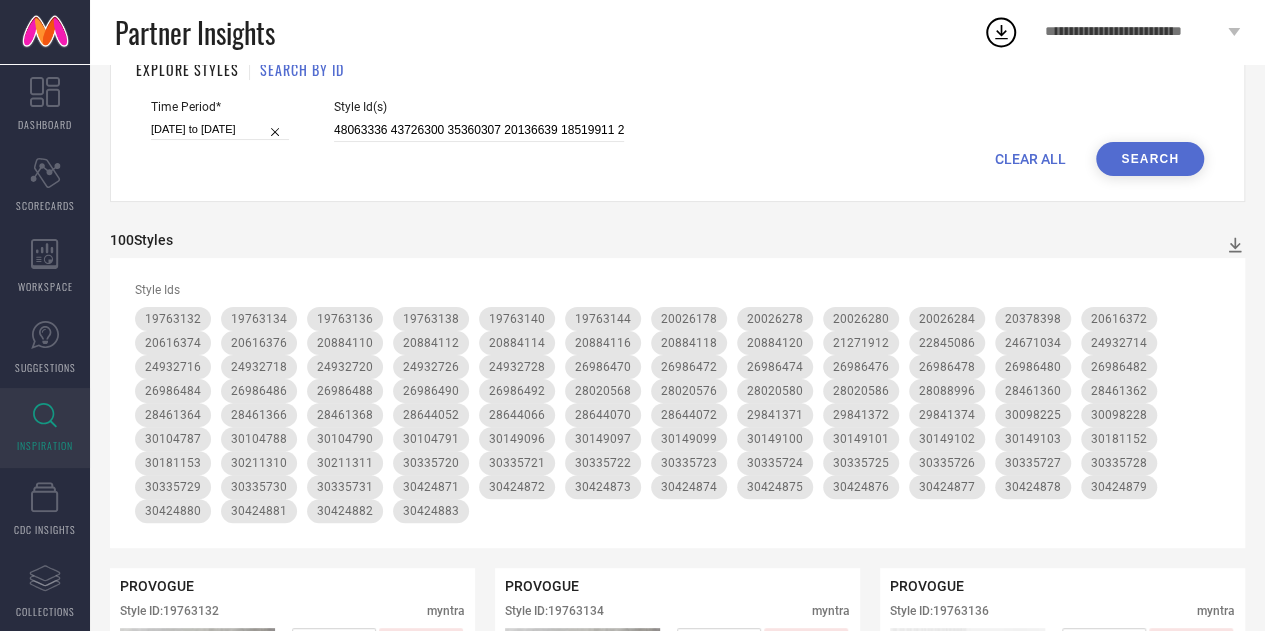 scroll, scrollTop: 0, scrollLeft: 0, axis: both 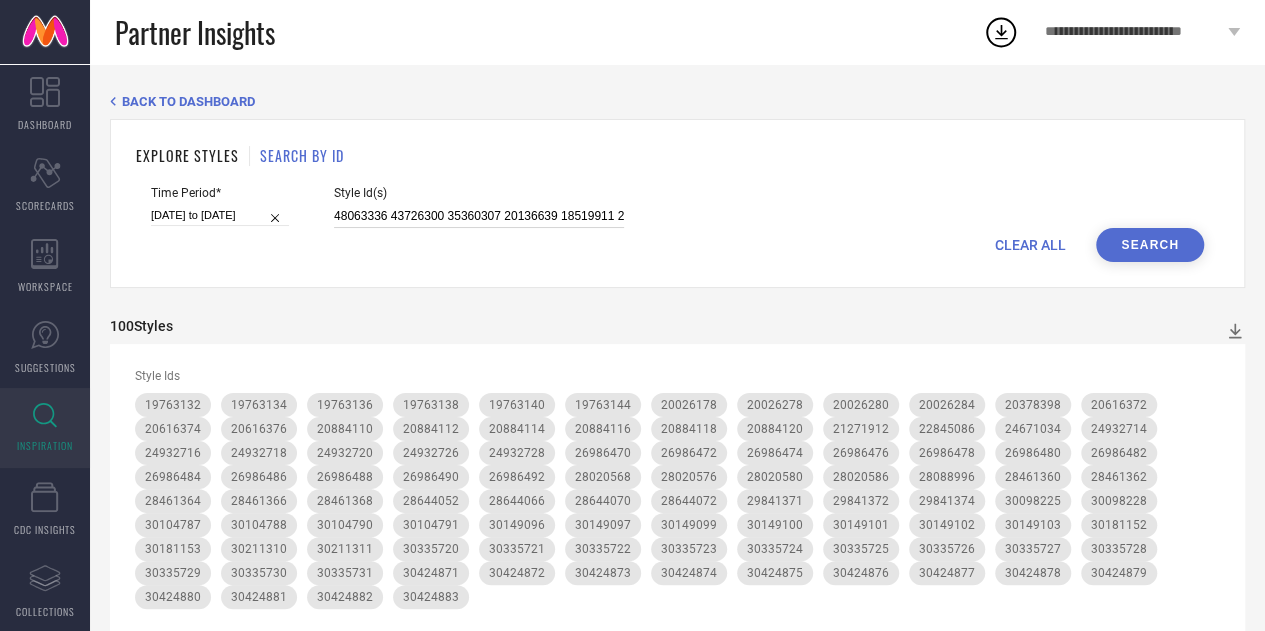 click at bounding box center [479, 216] 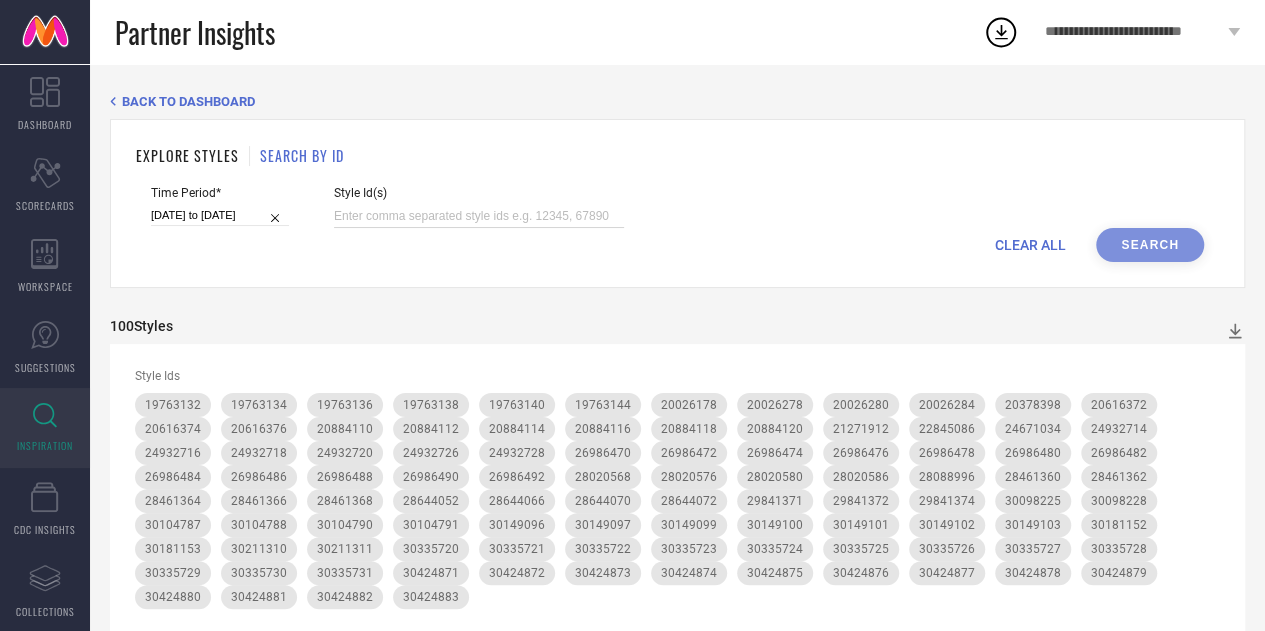 paste on "34419391 34419392 34419395 34419397 34419402 34419403 34419406 34419407 34419411 34419412 34419413 34419417 34419419 34419422 34419424 34419428 34419429 34419432 34419433 34419438 34434989 34434995 34435001 34435008 34444118 34444120 34444123 34444125 34444129 34444132 34444136 34444137 34444141 34444143 34444148 34444149 34444153 34444156 34444158 34444161 34444163 34444166 34444168 34444170 34444173 34444176 34444177 34444181 34444184 34444187 34444189 34444192 34444193 34444194 34444195 34444196 34444197 34444198 34444199 34444200 34444201" 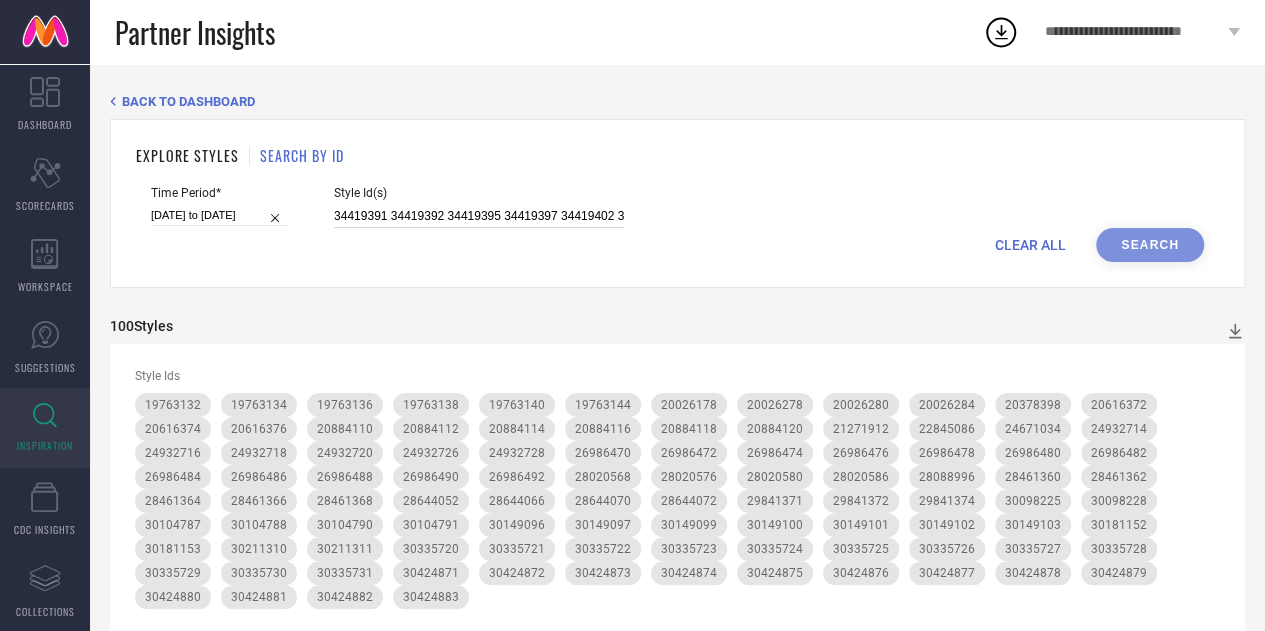 scroll, scrollTop: 0, scrollLeft: 3165, axis: horizontal 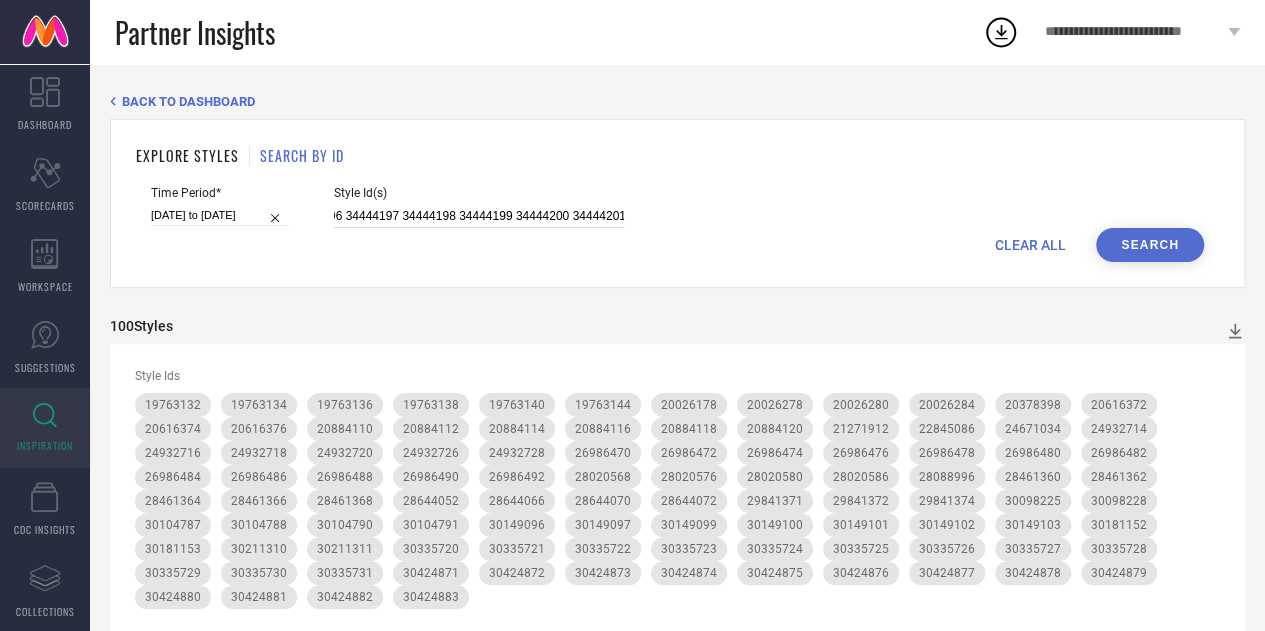type on "34419391 34419392 34419395 34419397 34419402 34419403 34419406 34419407 34419411 34419412 34419413 34419417 34419419 34419422 34419424 34419428 34419429 34419432 34419433 34419438 34434989 34434995 34435001 34435008 34444118 34444120 34444123 34444125 34444129 34444132 34444136 34444137 34444141 34444143 34444148 34444149 34444153 34444156 34444158 34444161 34444163 34444166 34444168 34444170 34444173 34444176 34444177 34444181 34444184 34444187 34444189 34444192 34444193 34444194 34444195 34444196 34444197 34444198 34444199 34444200 34444201 34385270 34385271 34385272 34385273 34385274 34385275 34385276 34385277 34385278 34385279 34385280 34385281 34385282 34385284 34385285 34385286 34385287 34385288 34385289 34385290 34385291 34385292 34385293 34394757 34394758 34394759 34394762 34394763 34394765 34394767 34394768 34394769 34394771 34394773 34394774 34394775 34394777 34394778 34394779" 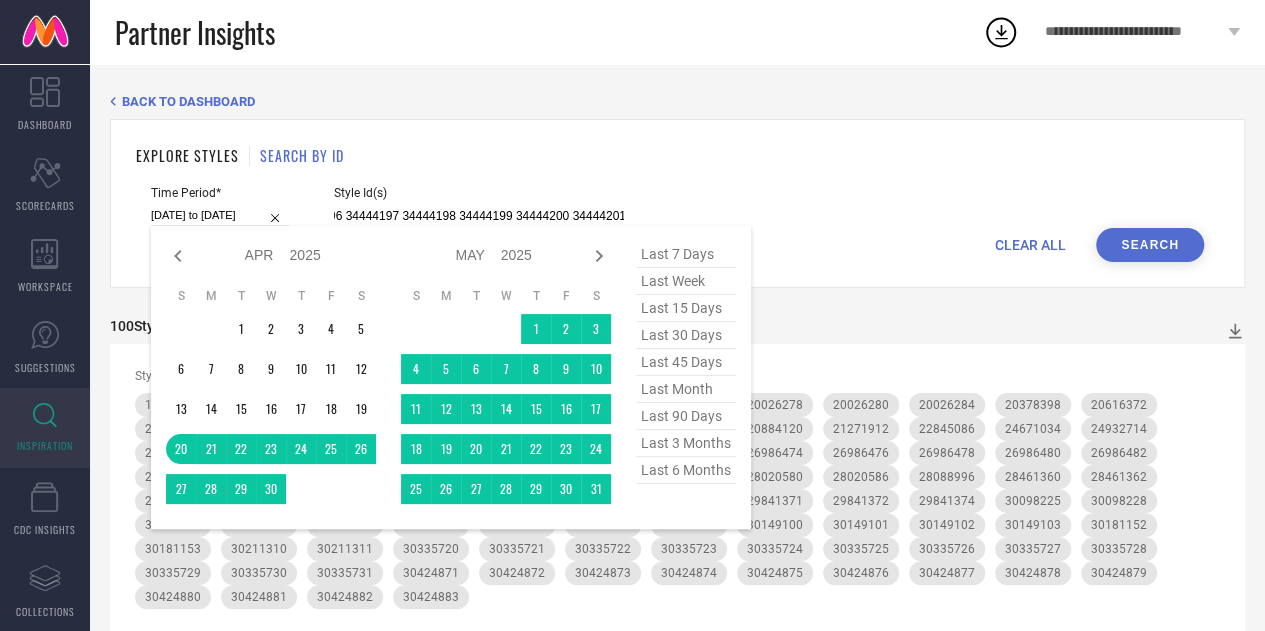 click on "last 7 days" at bounding box center (686, 254) 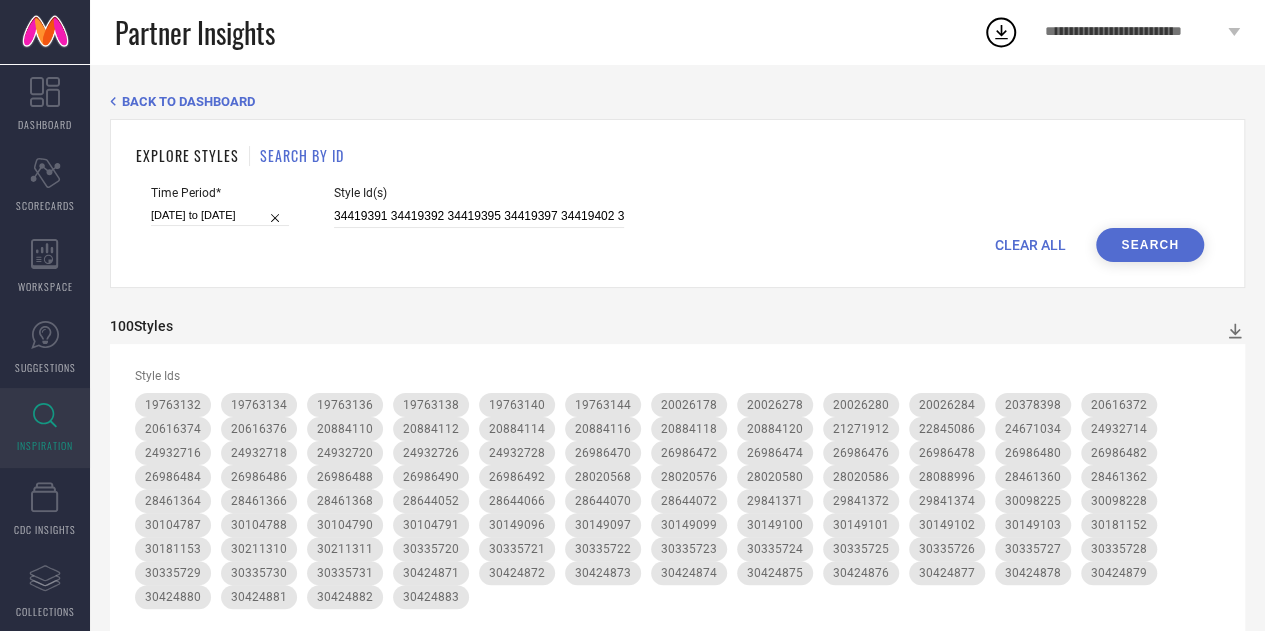 click on "Search" at bounding box center (1150, 245) 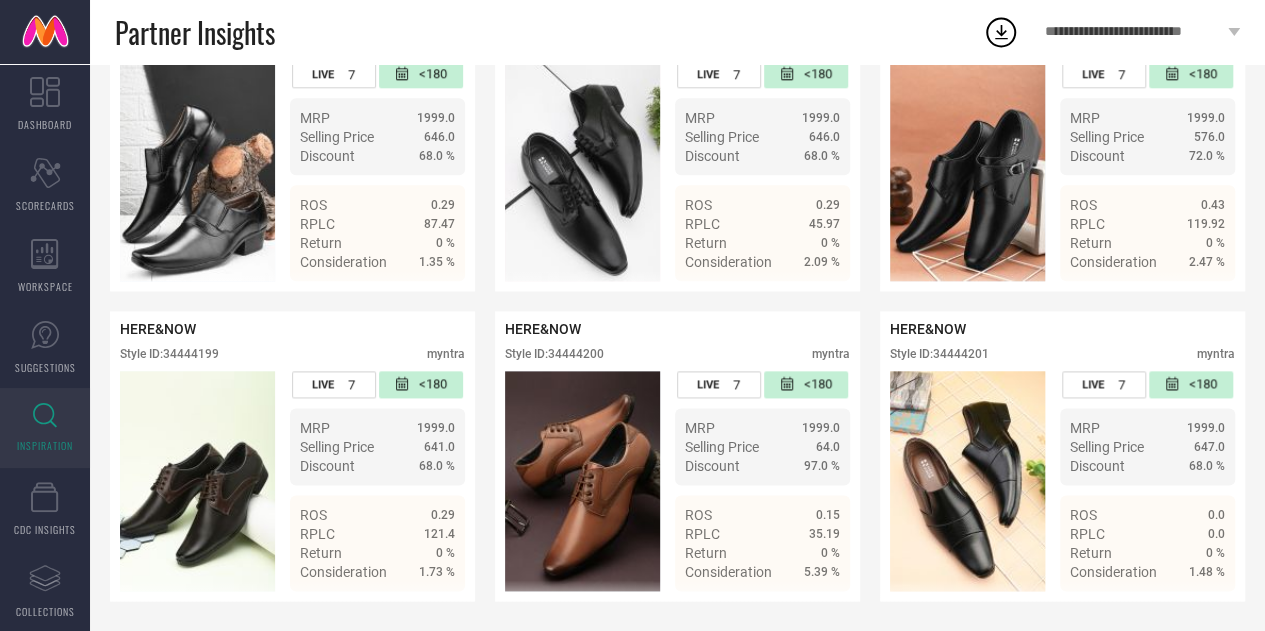 scroll, scrollTop: 8784, scrollLeft: 0, axis: vertical 